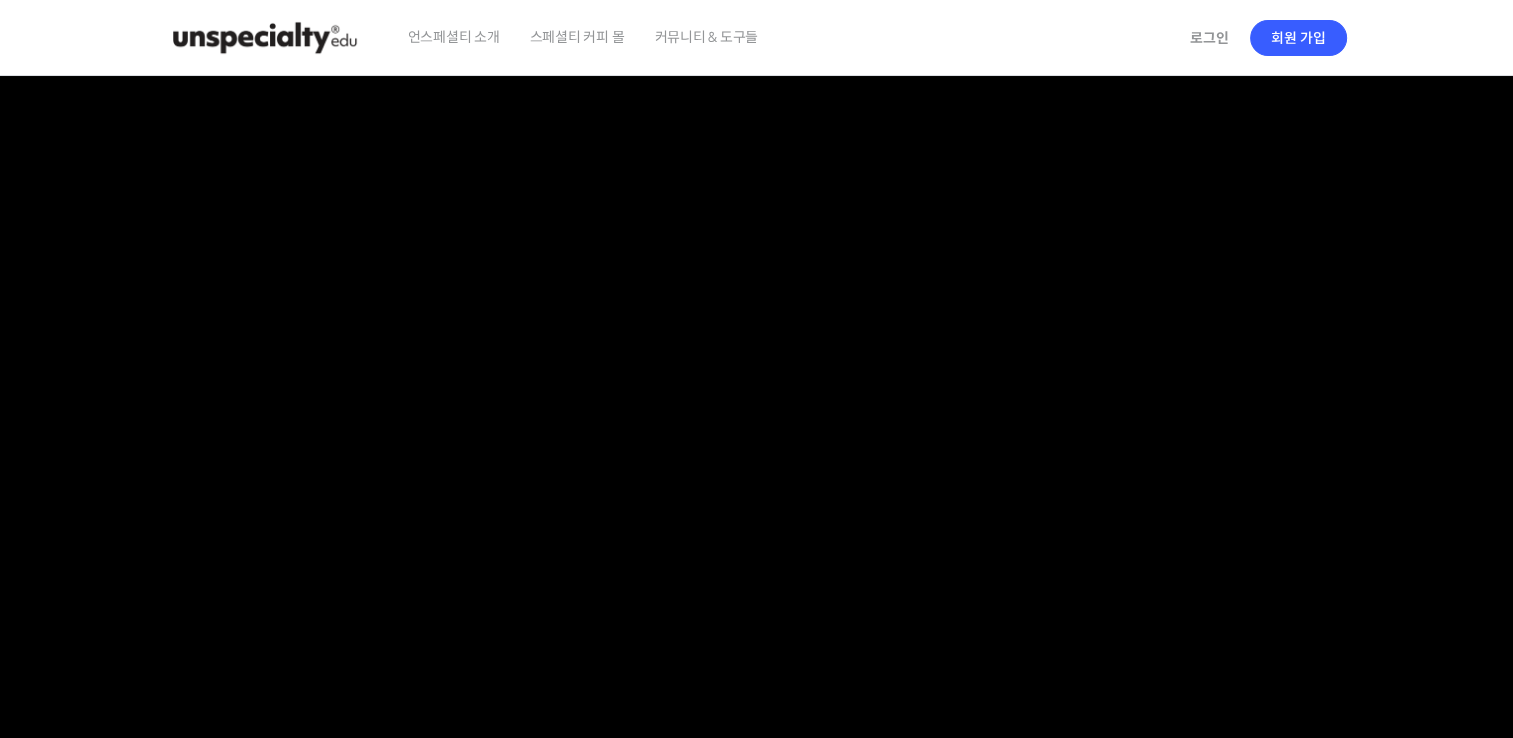 scroll, scrollTop: 0, scrollLeft: 0, axis: both 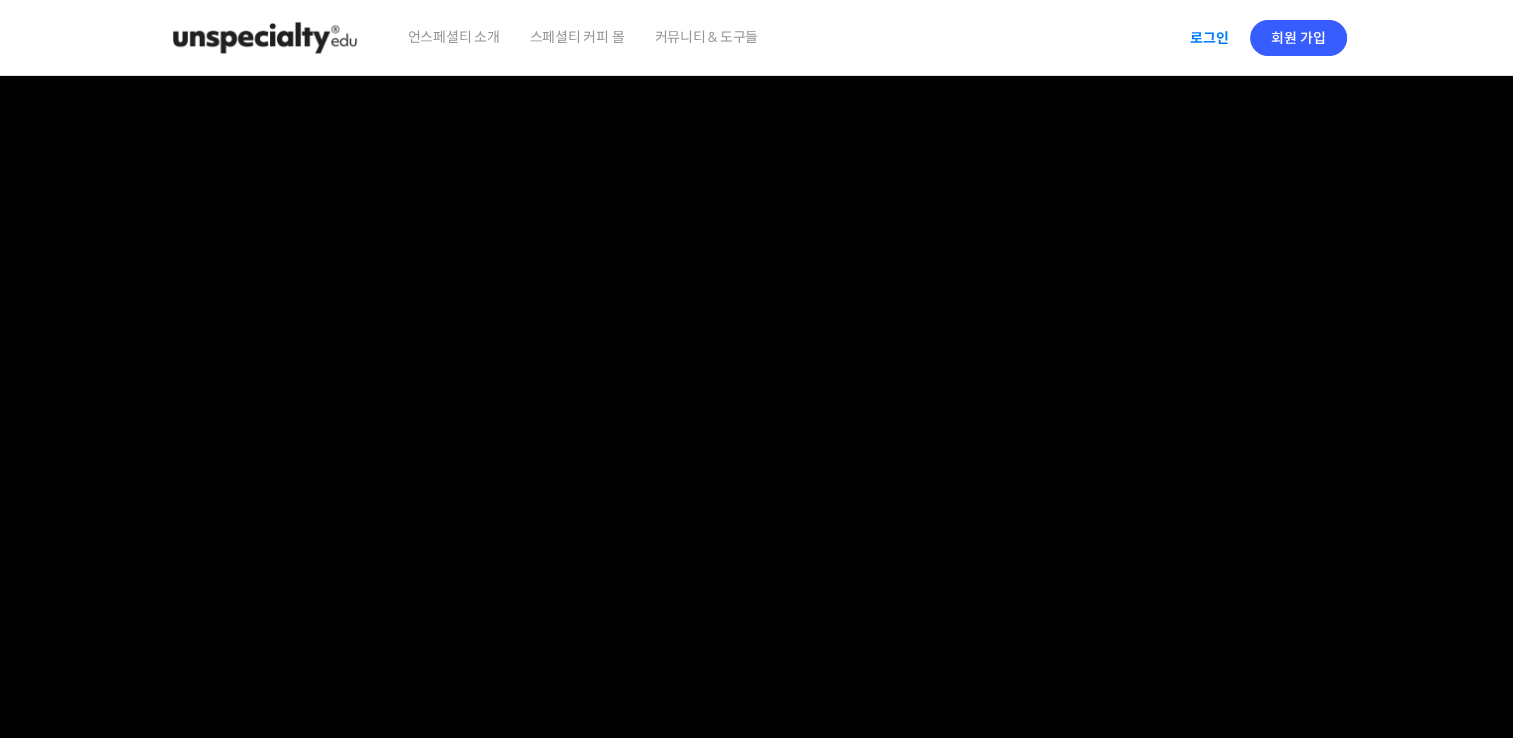 click on "로그인" at bounding box center [1209, 38] 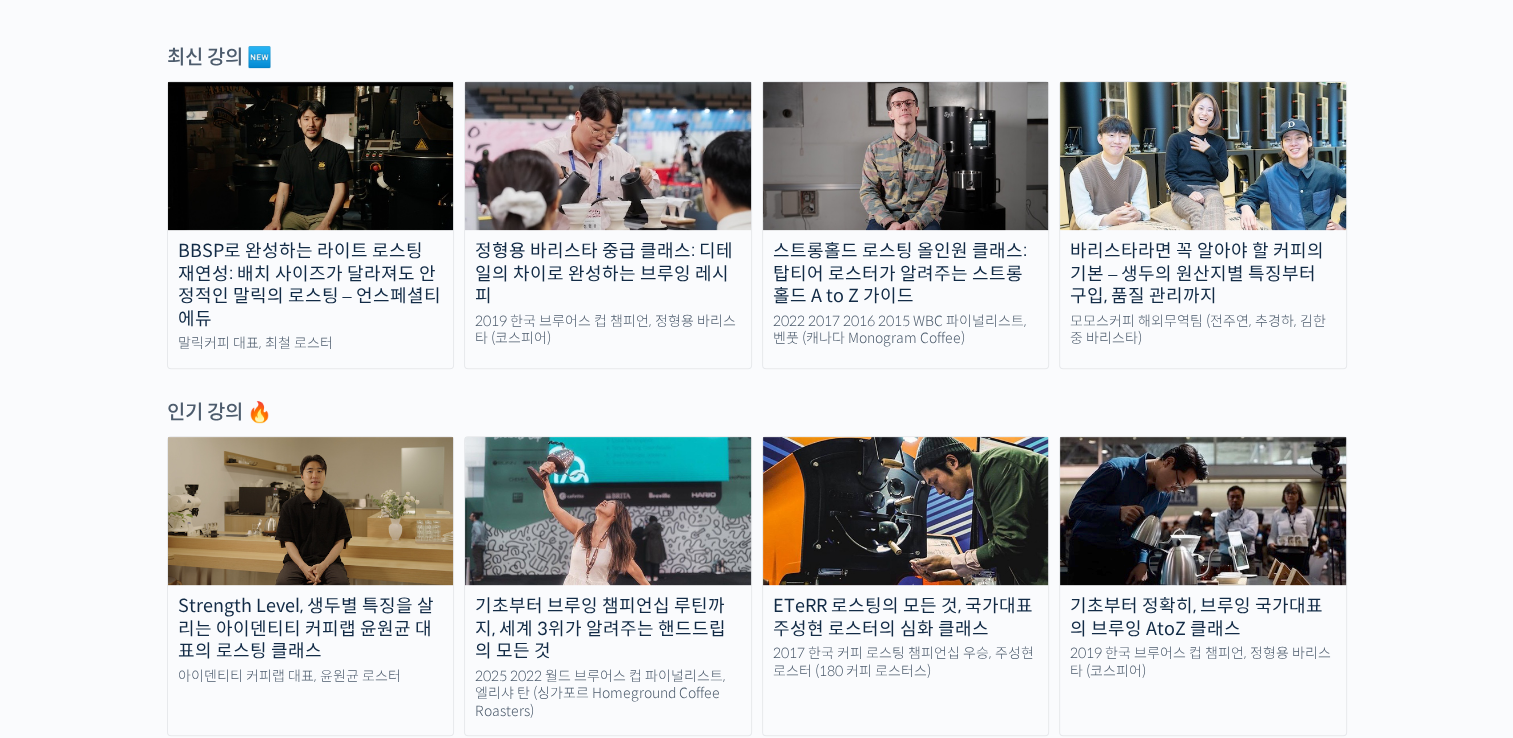 scroll, scrollTop: 692, scrollLeft: 0, axis: vertical 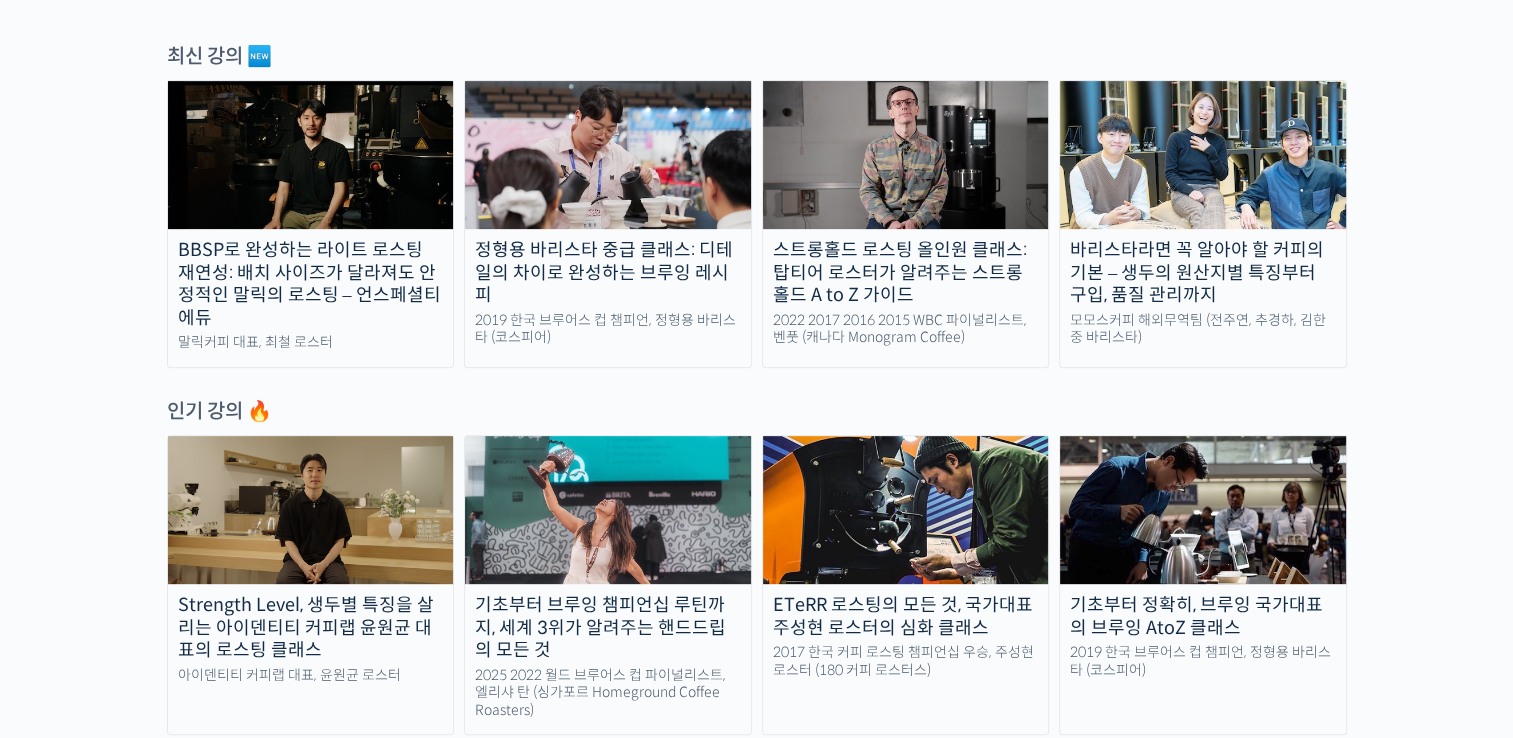 click at bounding box center (906, 155) 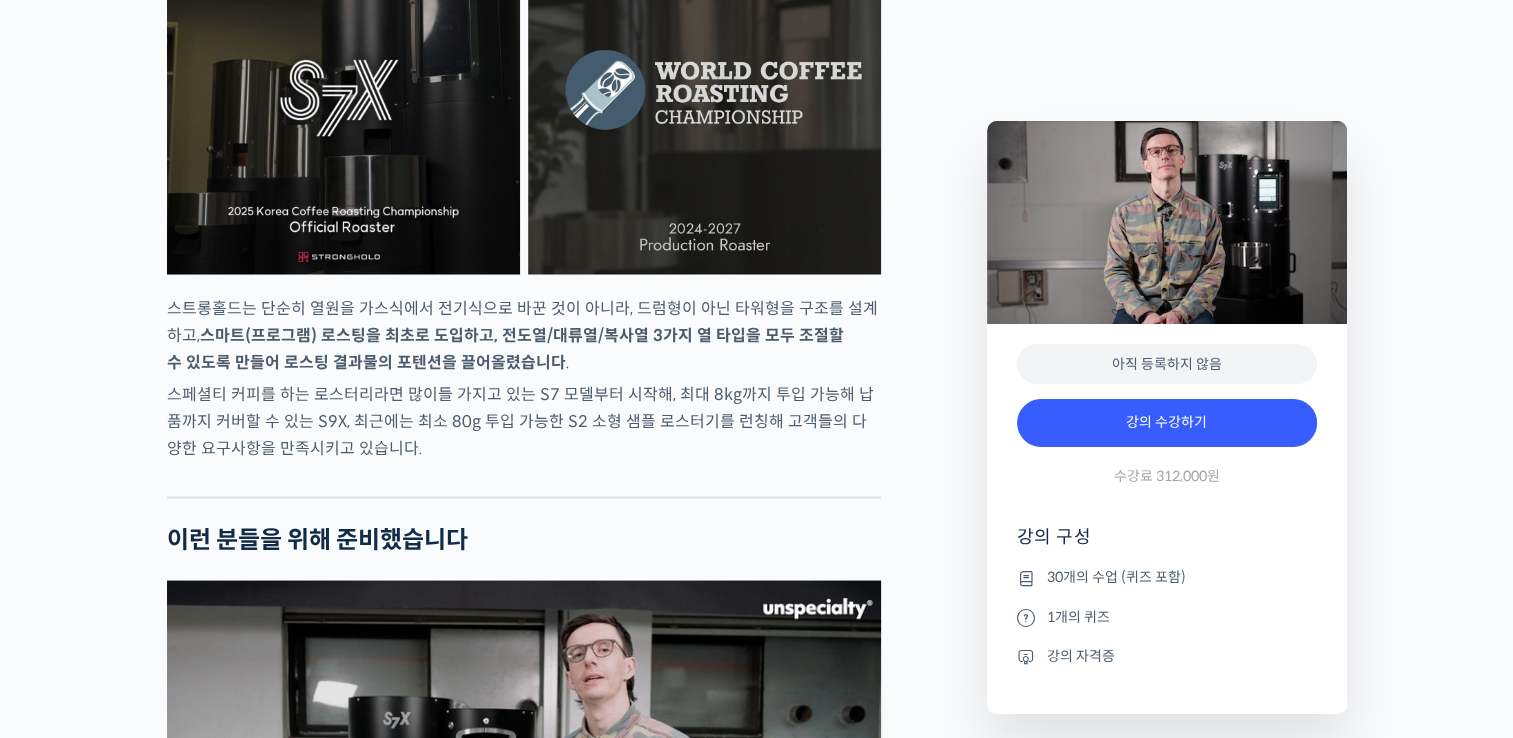 scroll, scrollTop: 3627, scrollLeft: 0, axis: vertical 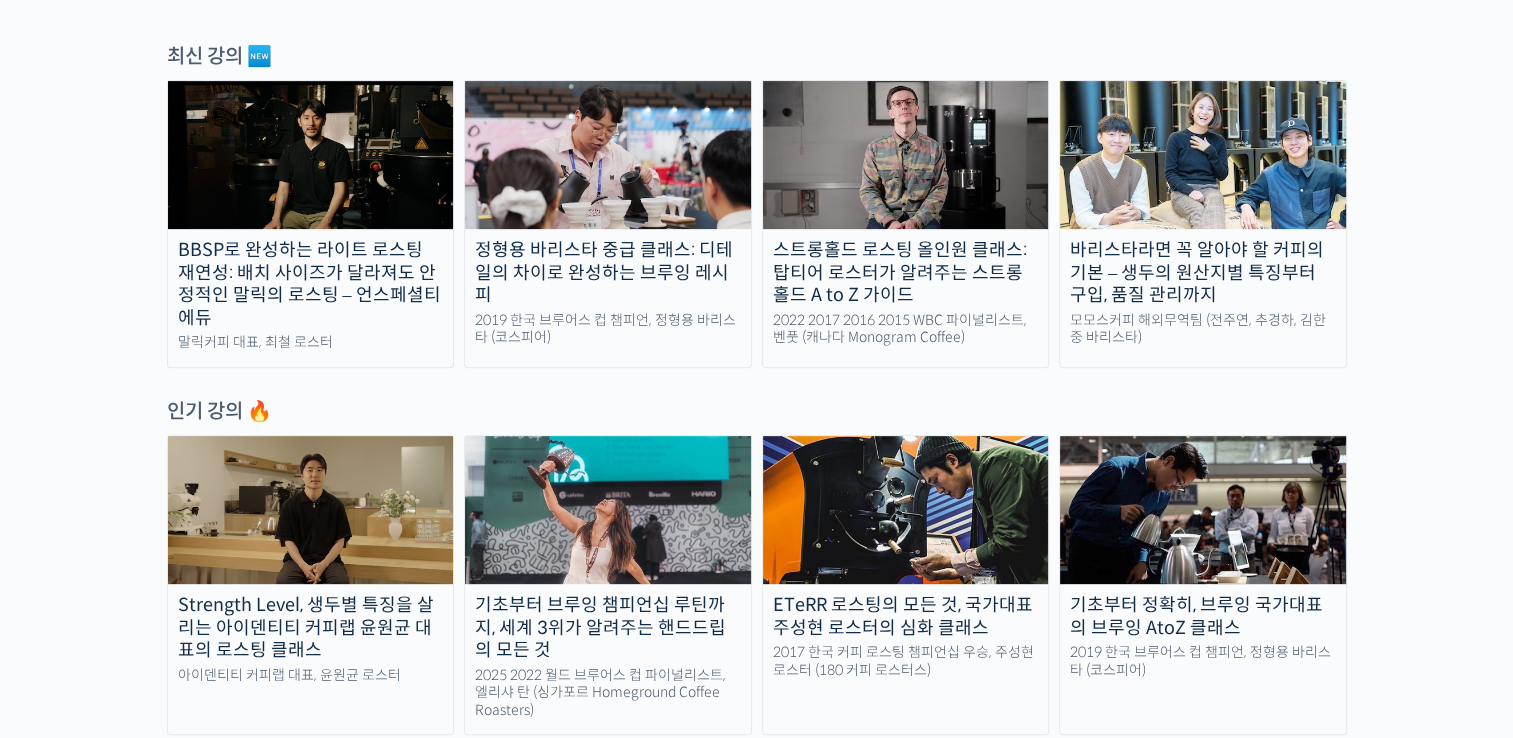 click at bounding box center [311, 155] 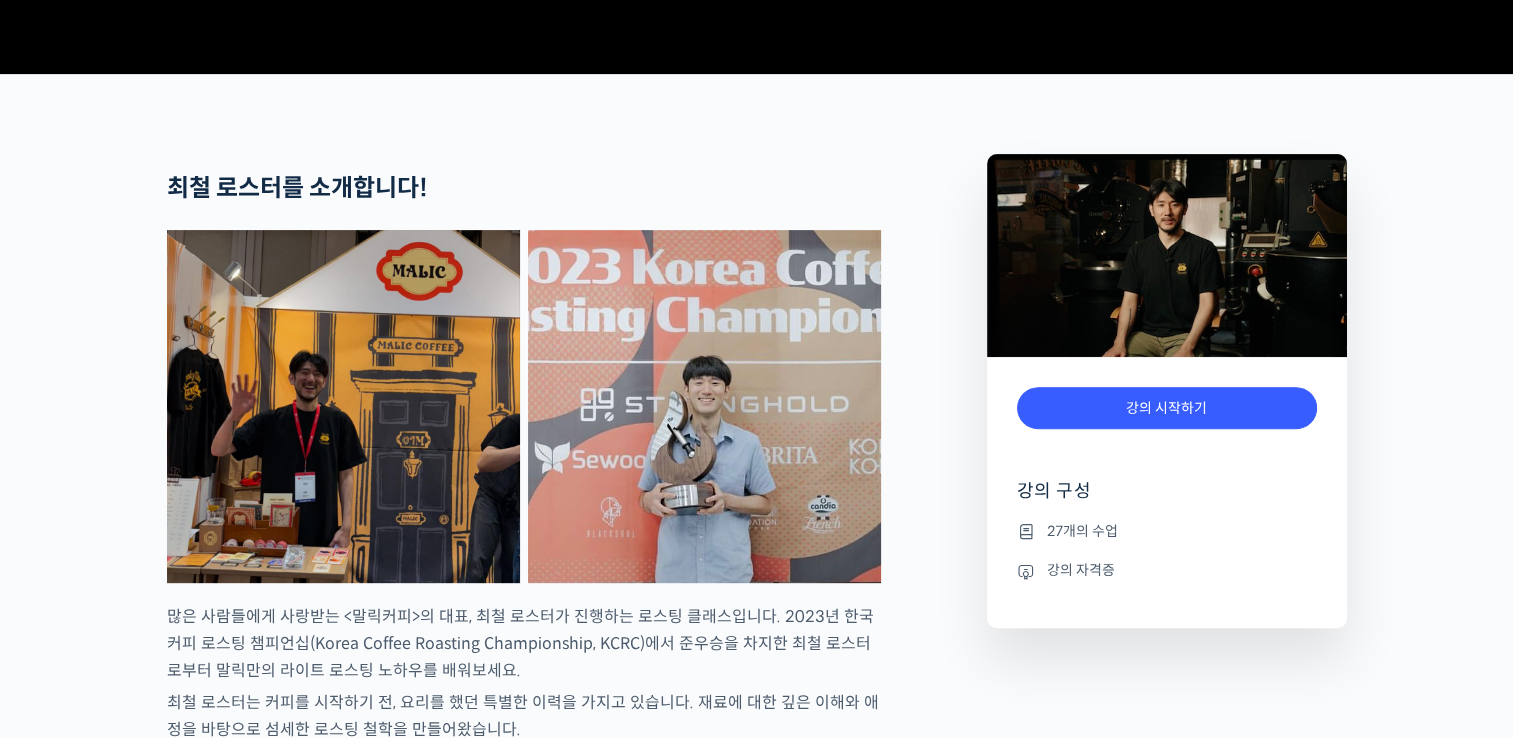 scroll, scrollTop: 700, scrollLeft: 0, axis: vertical 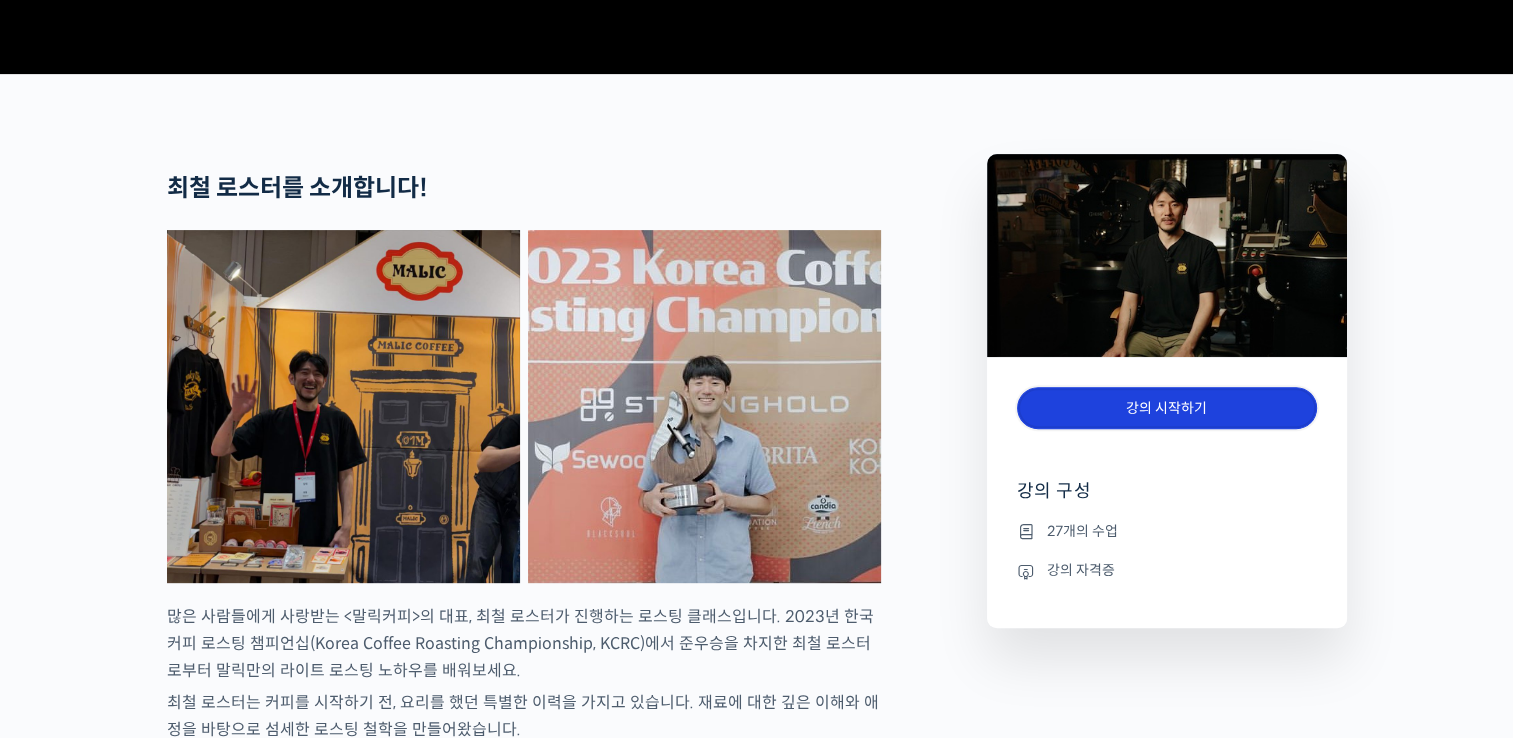 click on "강의 시작하기" at bounding box center [1167, 408] 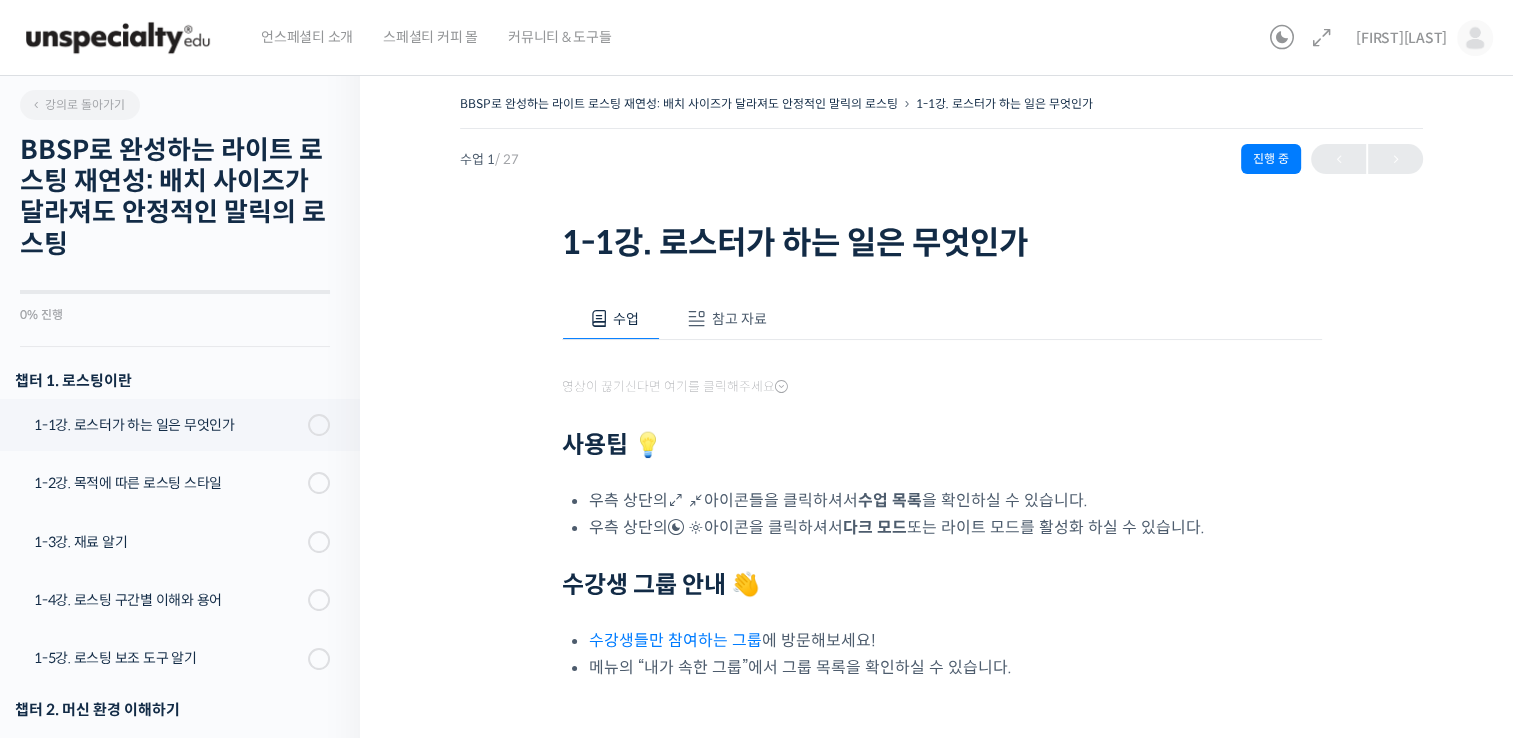 scroll, scrollTop: 0, scrollLeft: 0, axis: both 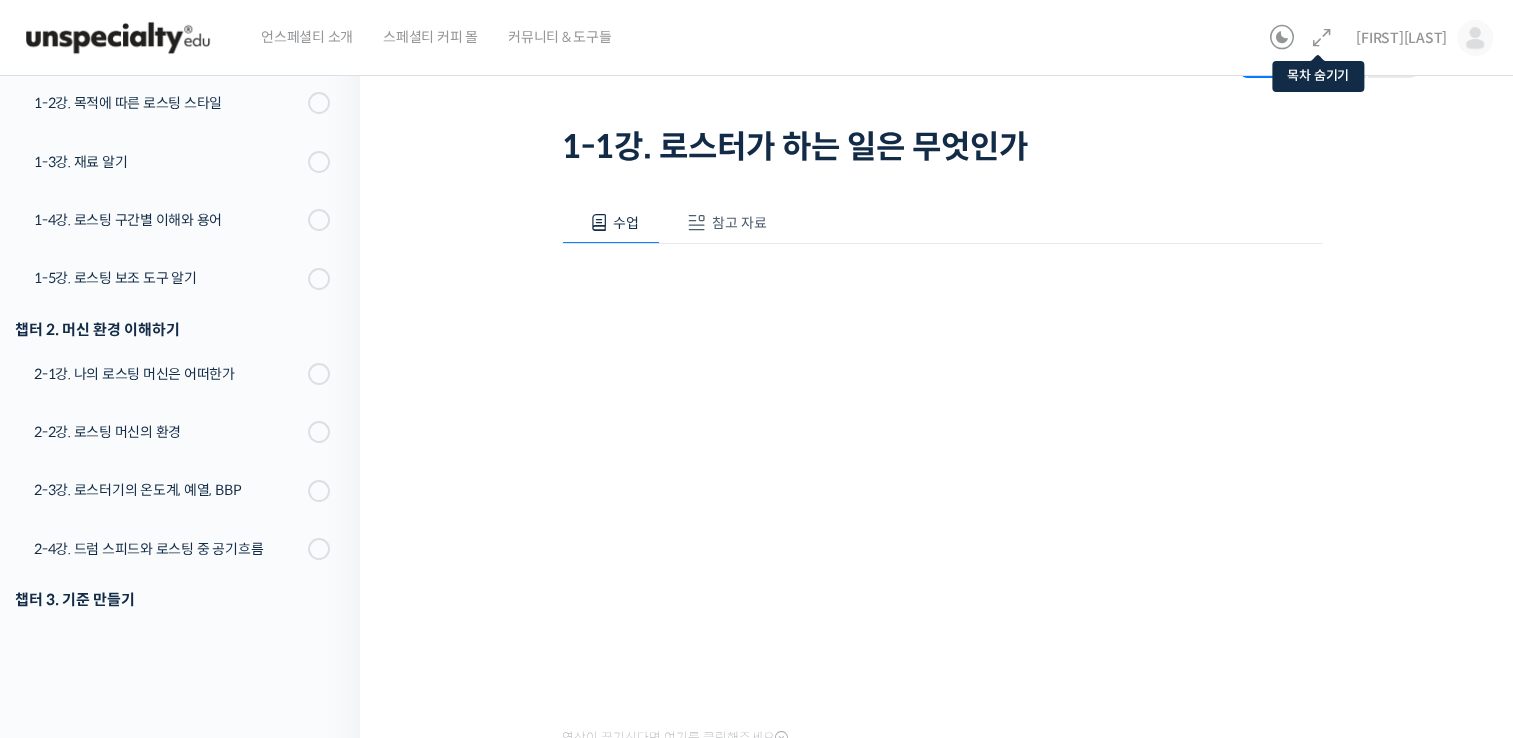 click at bounding box center (1322, 38) 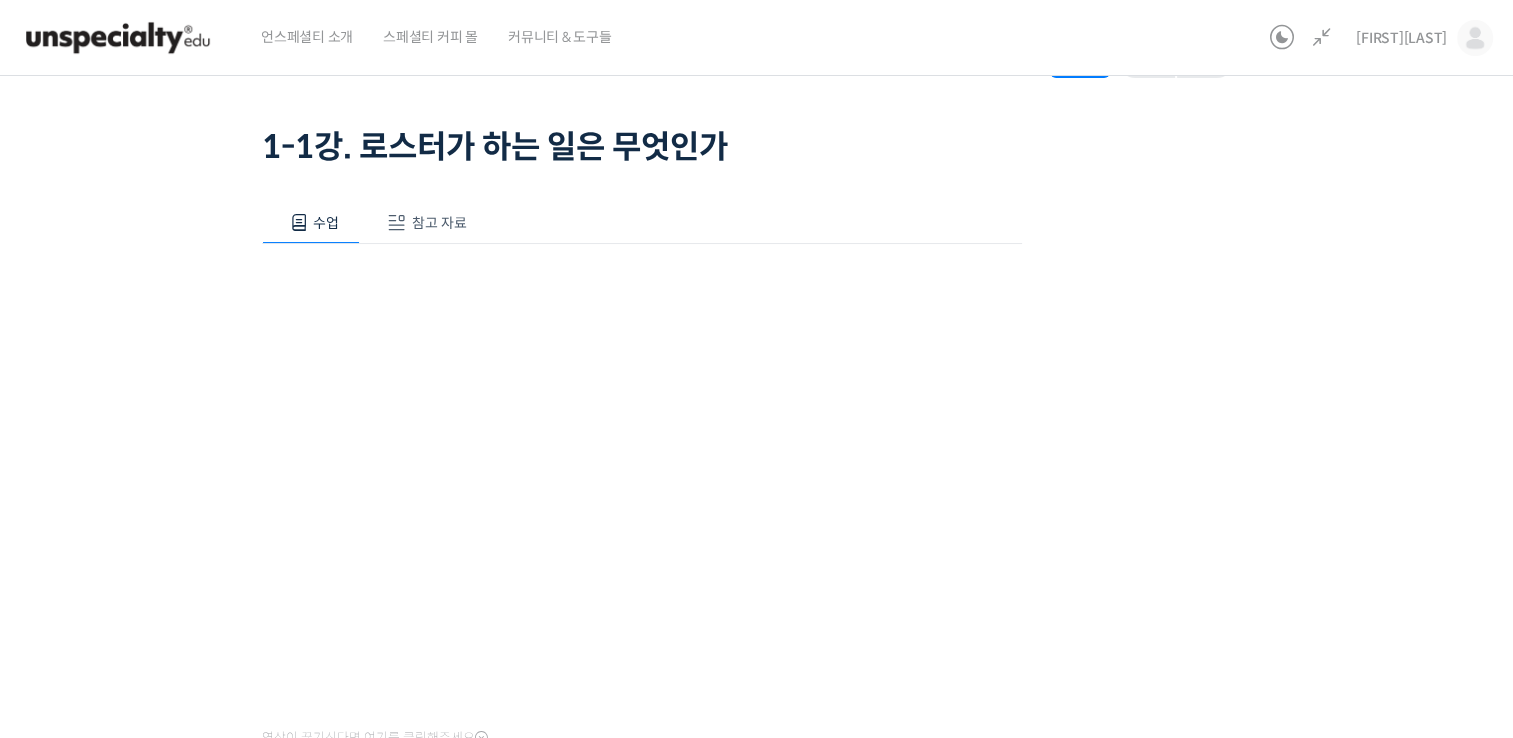 click at bounding box center (1322, 38) 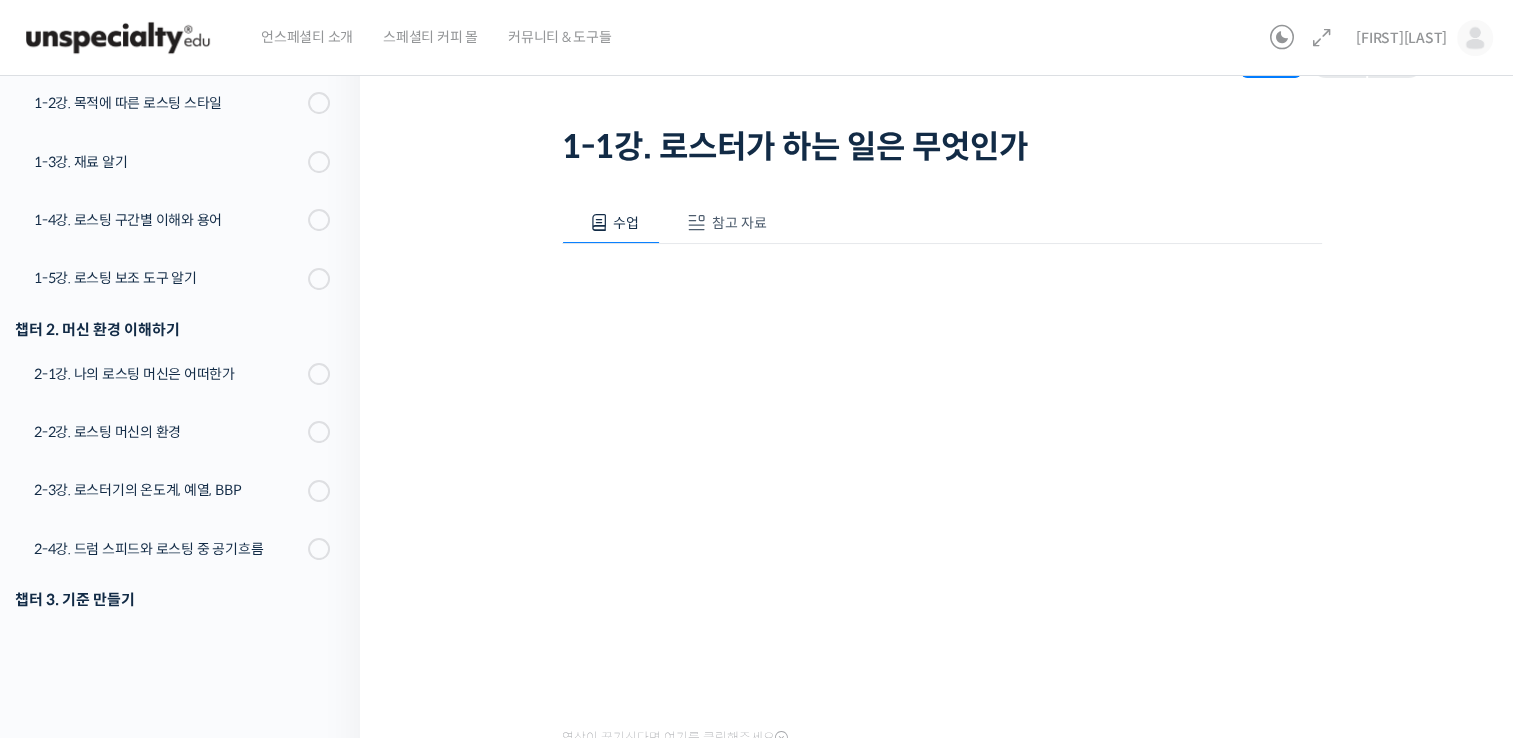 scroll, scrollTop: 0, scrollLeft: 0, axis: both 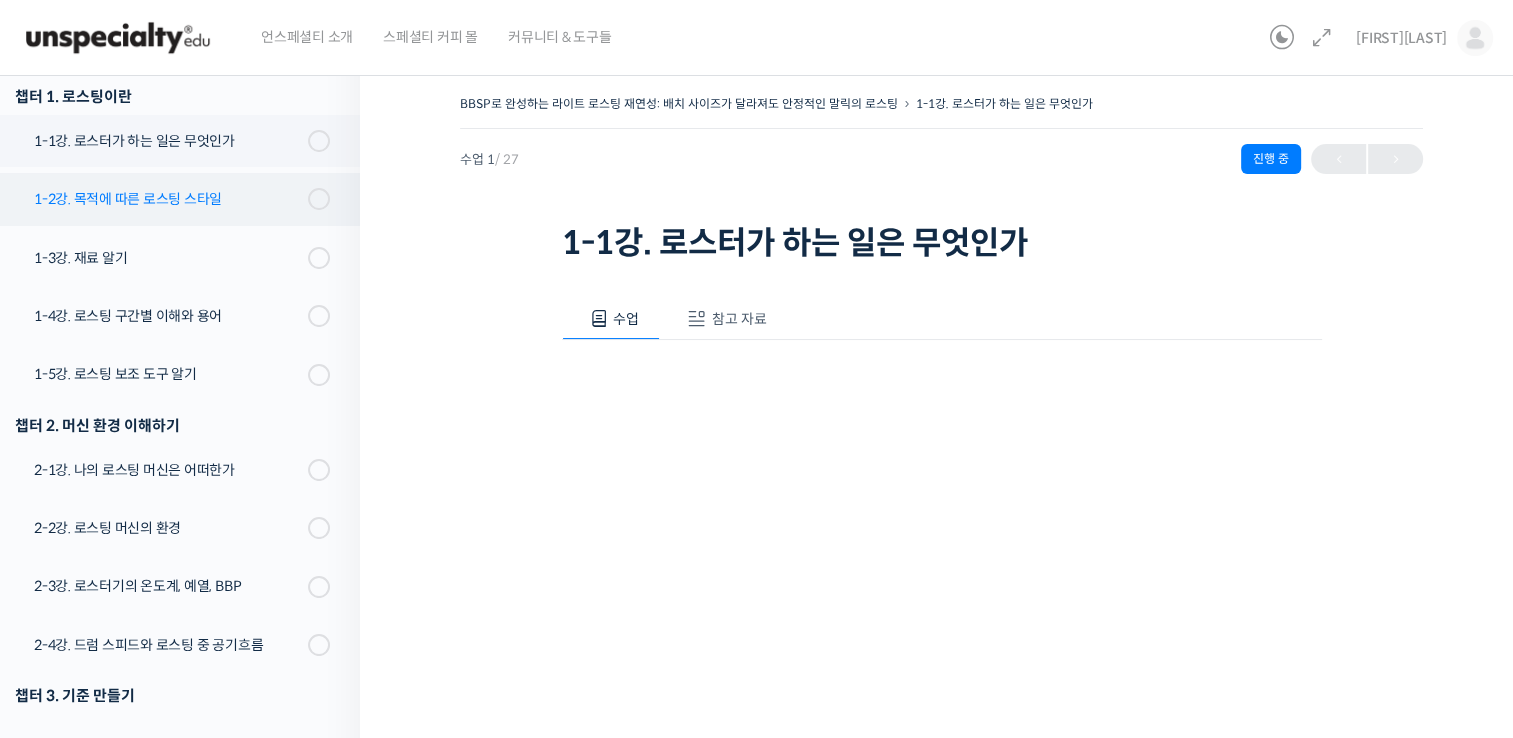 click on "1-2강. 목적에 따른 로스팅 스타일" at bounding box center (168, 199) 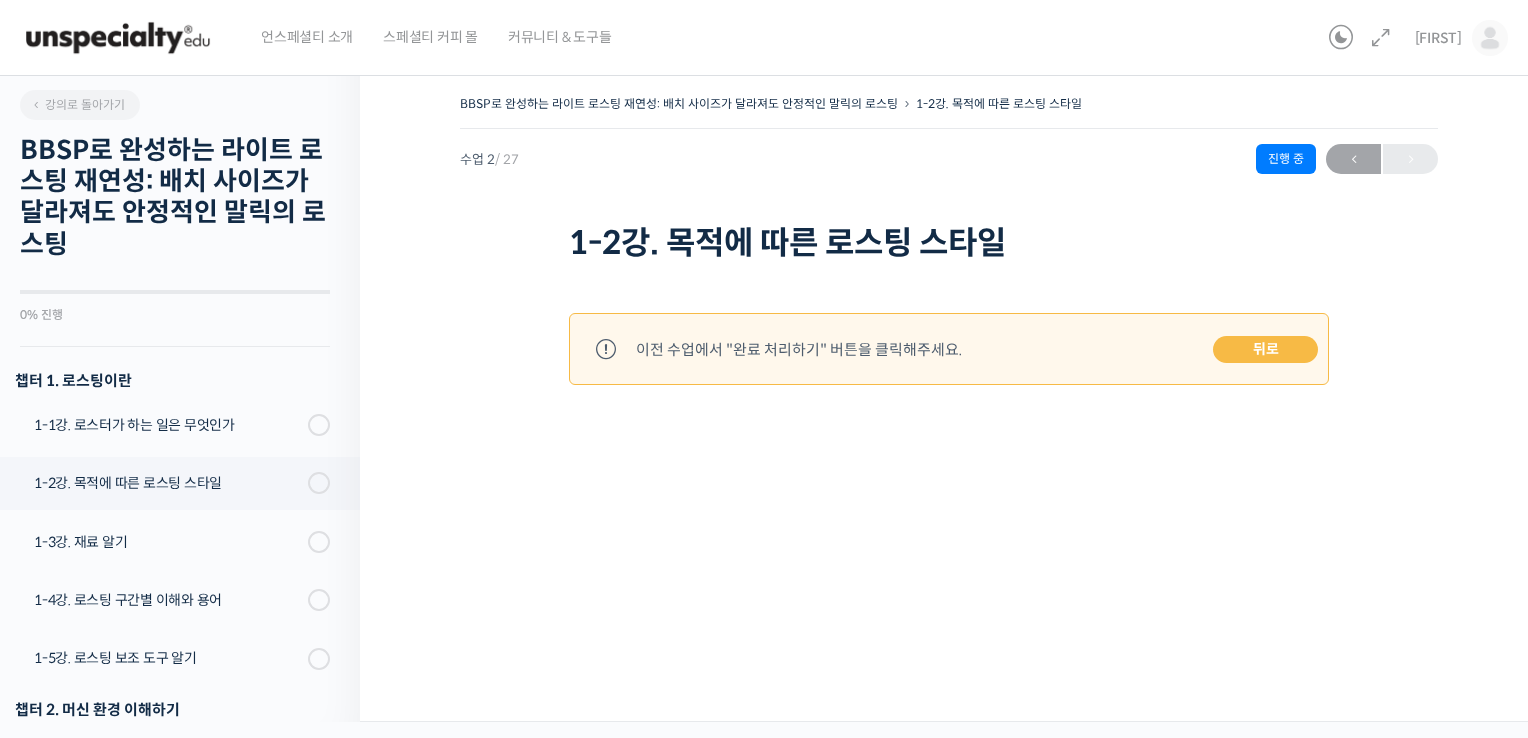 scroll, scrollTop: 0, scrollLeft: 0, axis: both 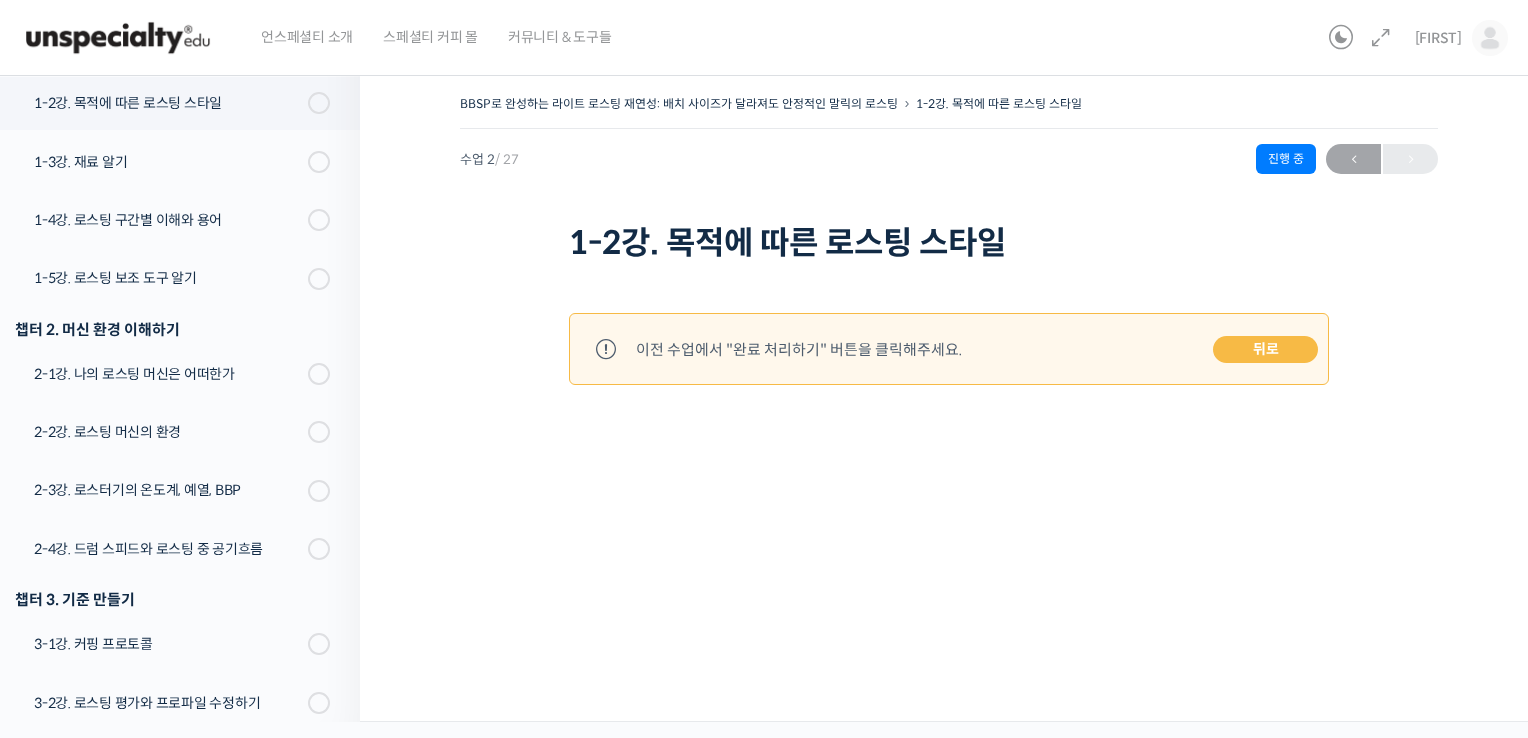 click on "뒤로" at bounding box center [1265, 350] 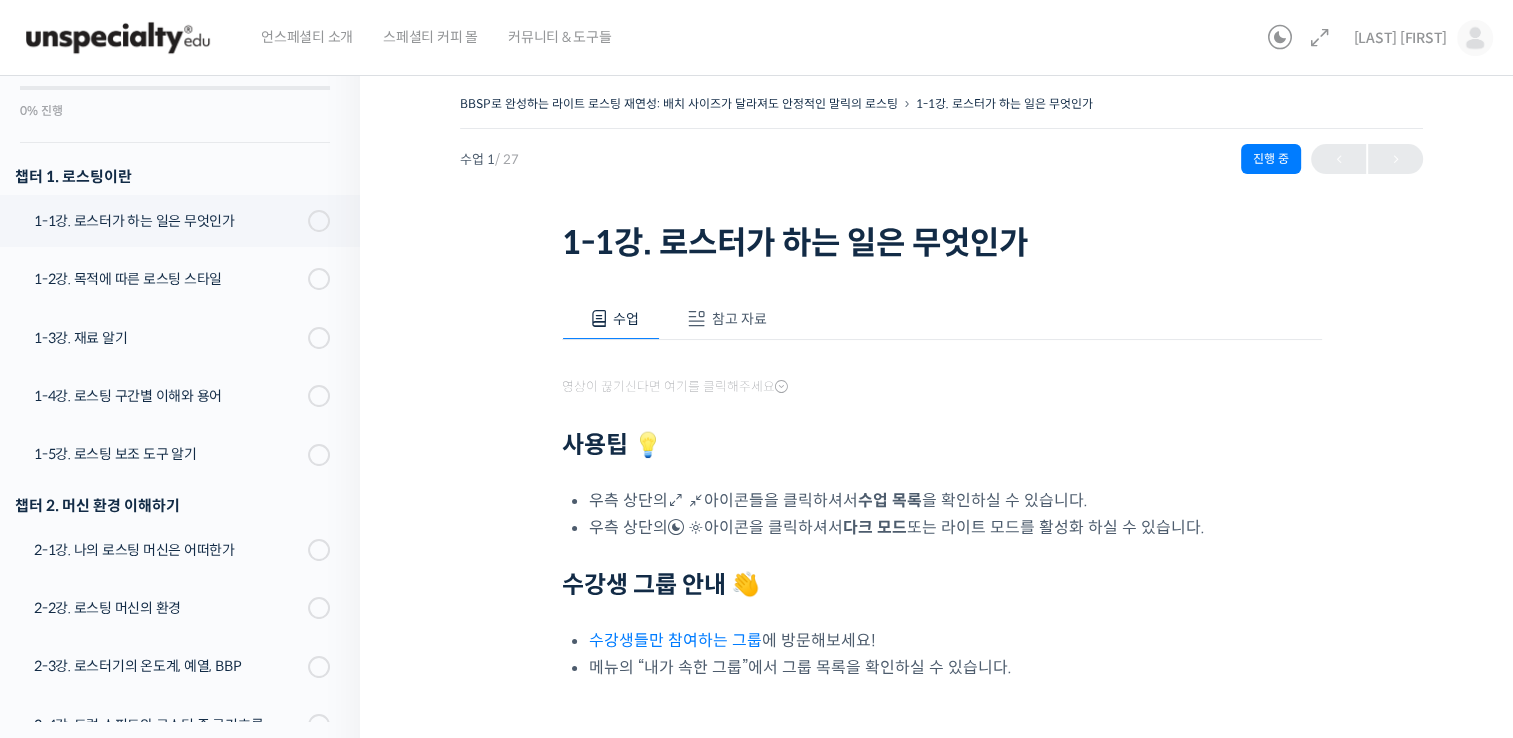 scroll, scrollTop: 0, scrollLeft: 0, axis: both 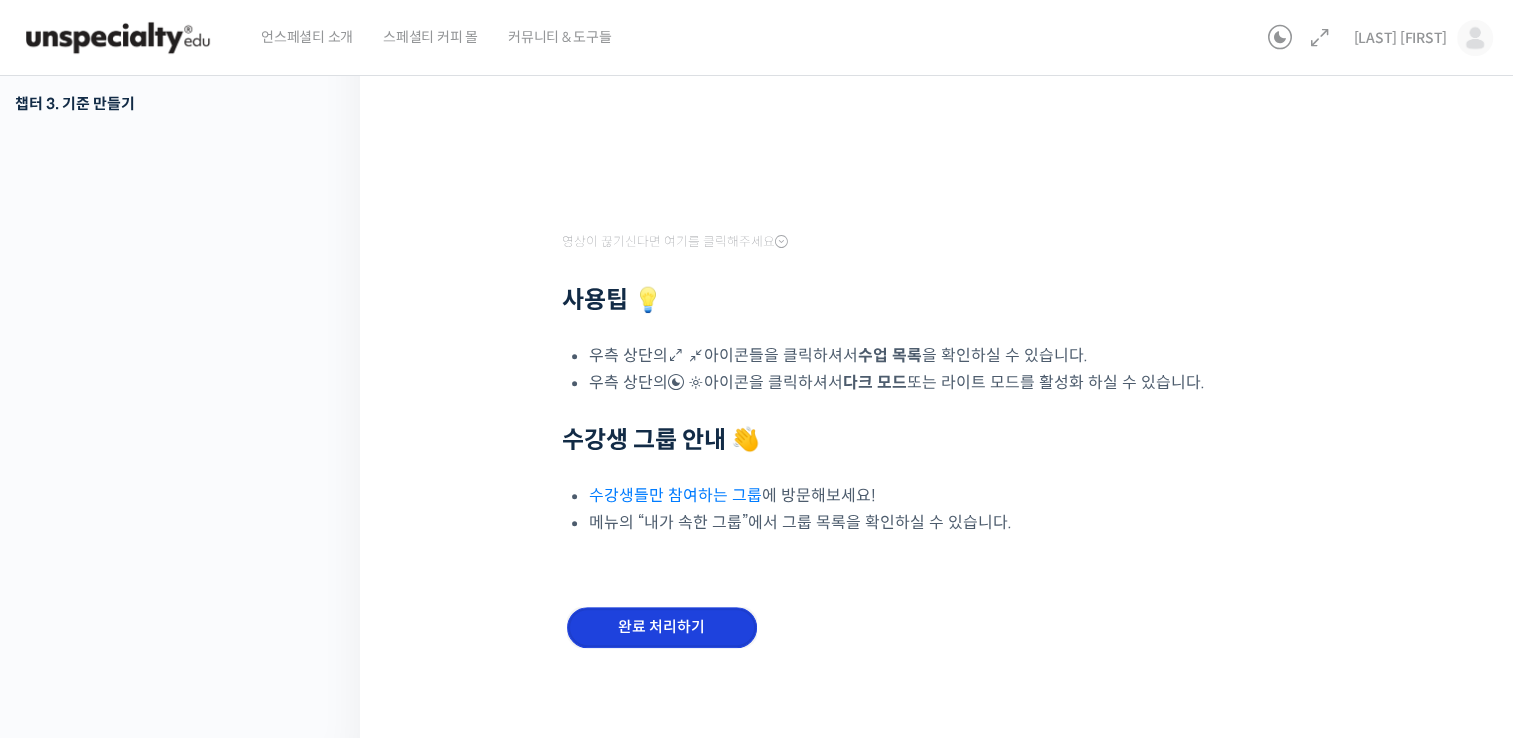click on "완료 처리하기" at bounding box center (662, 627) 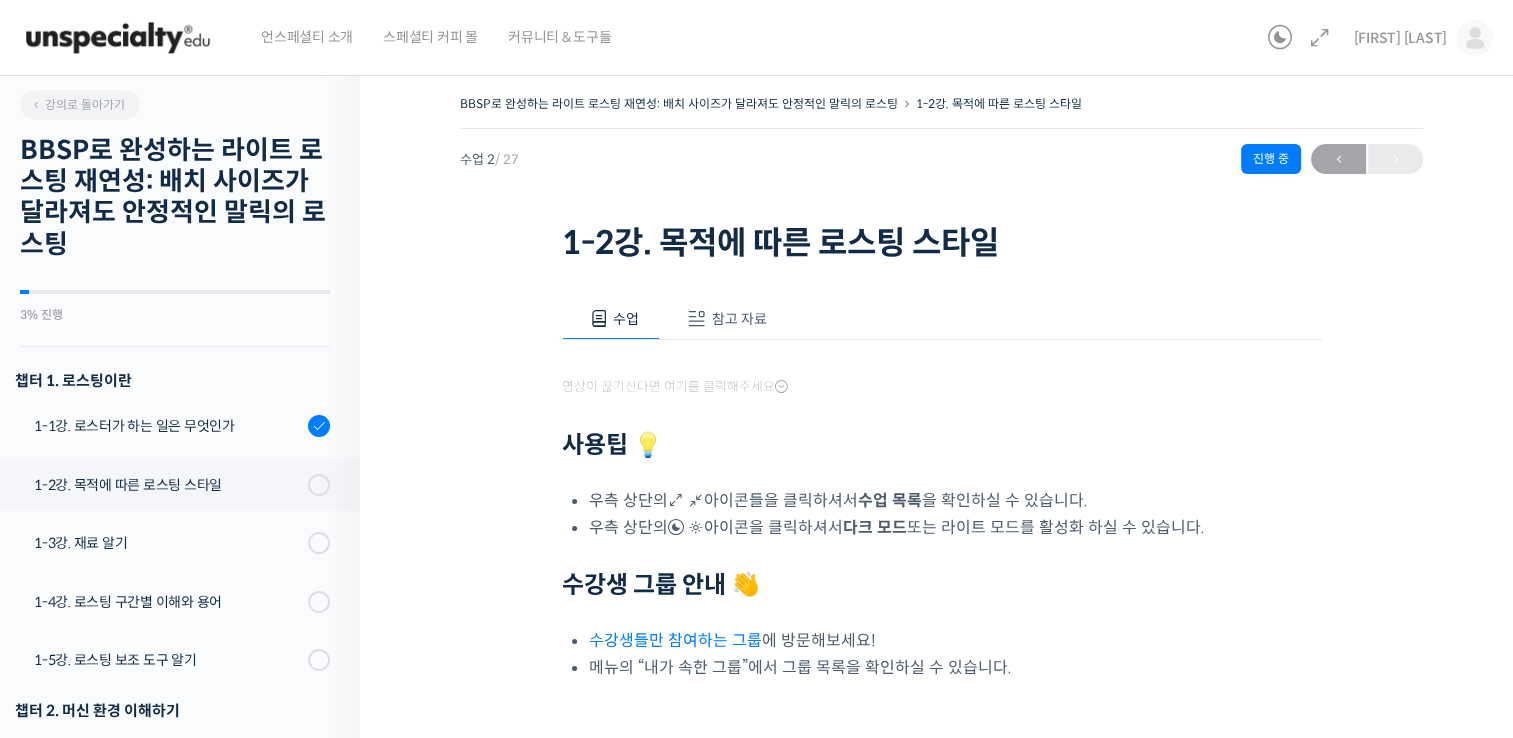 scroll, scrollTop: 0, scrollLeft: 0, axis: both 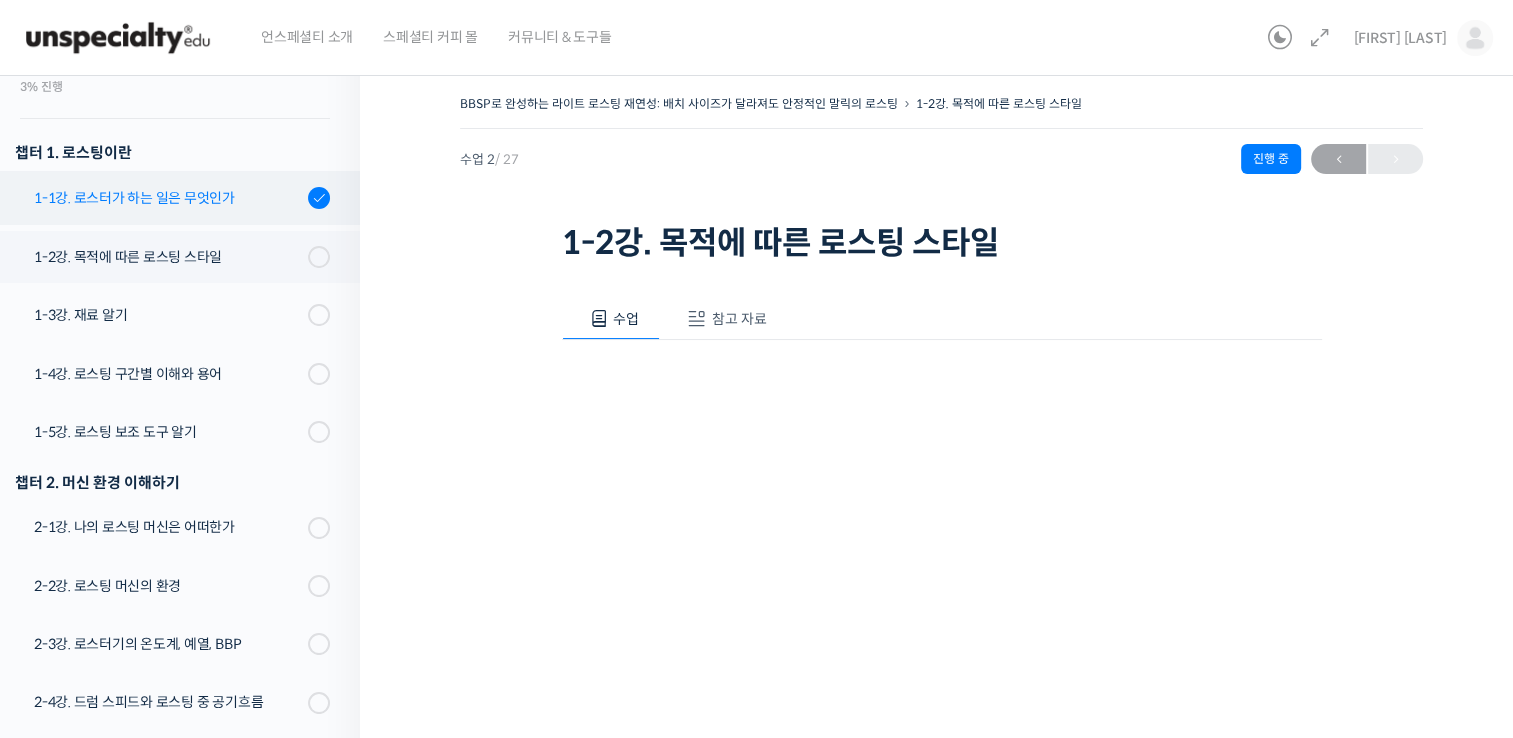 click on "1-1강. 로스터가 하는 일은 무엇인가" at bounding box center (168, 198) 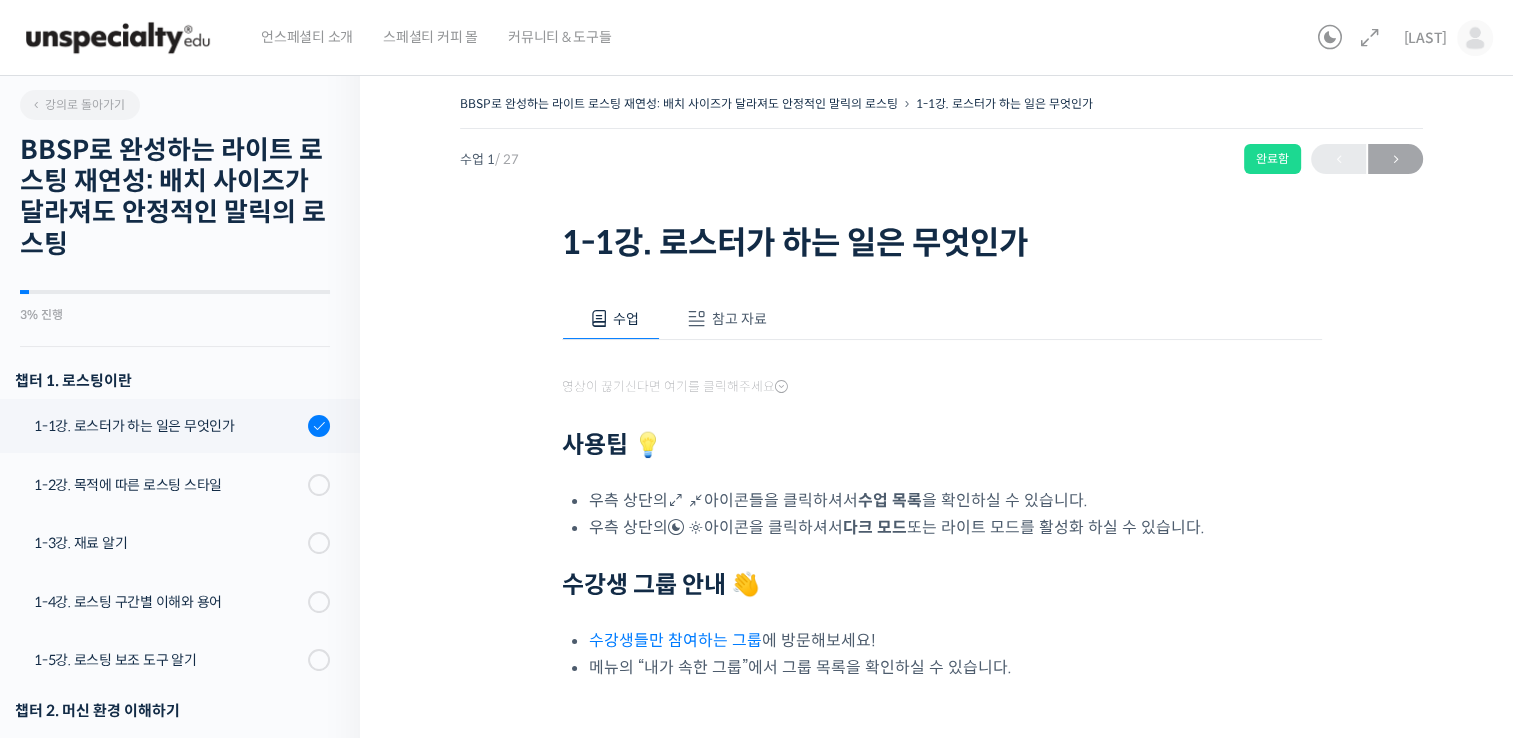 scroll, scrollTop: 0, scrollLeft: 0, axis: both 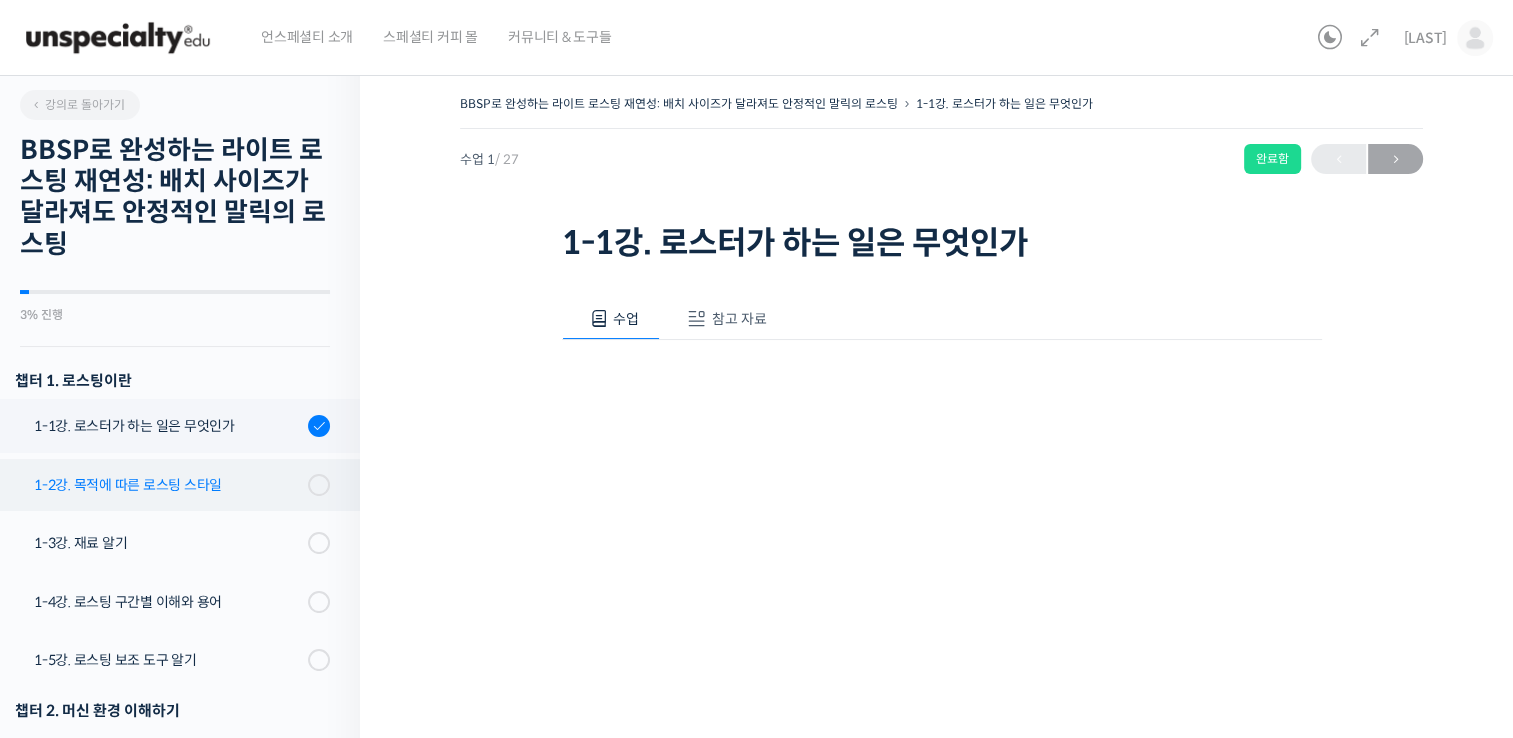 click on "1-2강. 목적에 따른 로스팅 스타일" at bounding box center (168, 485) 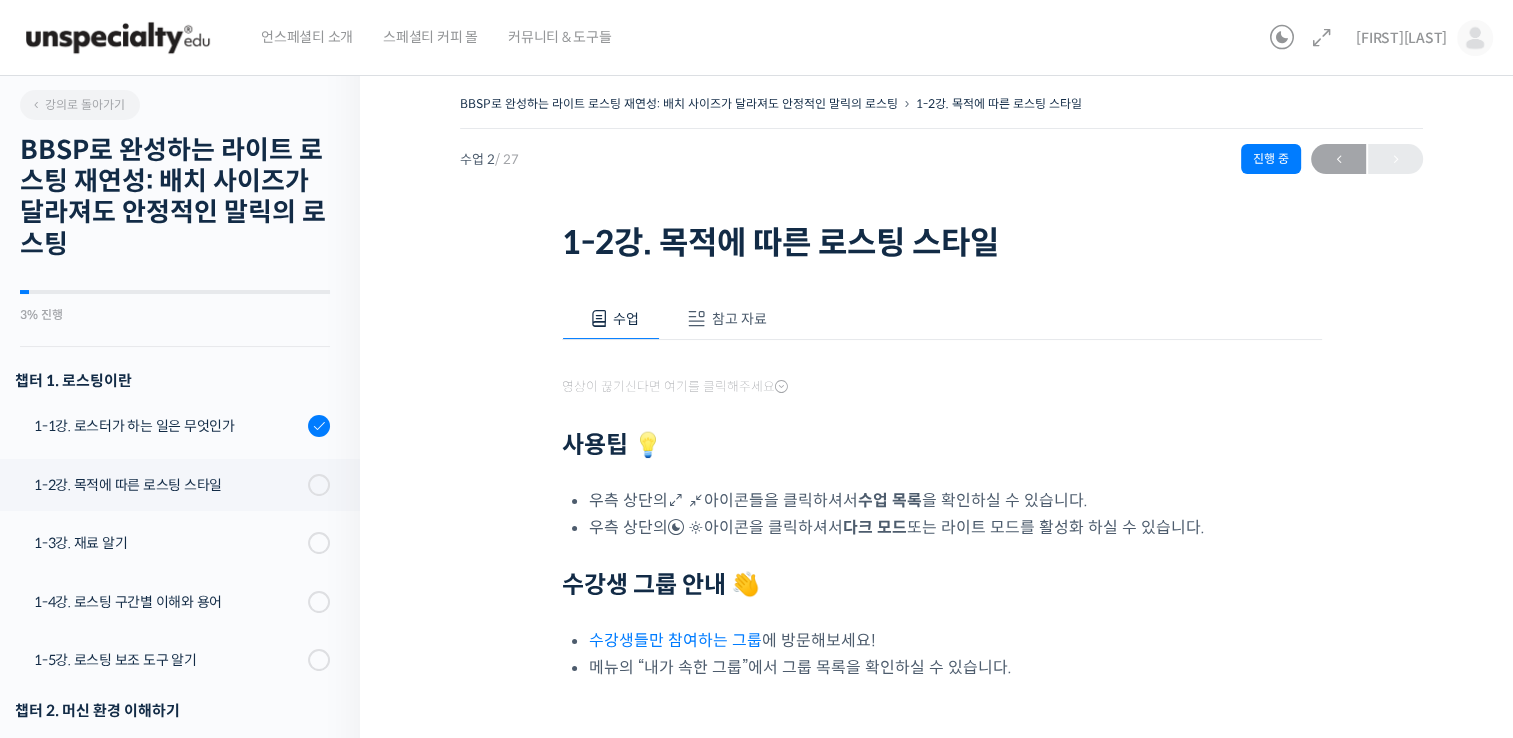 scroll, scrollTop: 0, scrollLeft: 0, axis: both 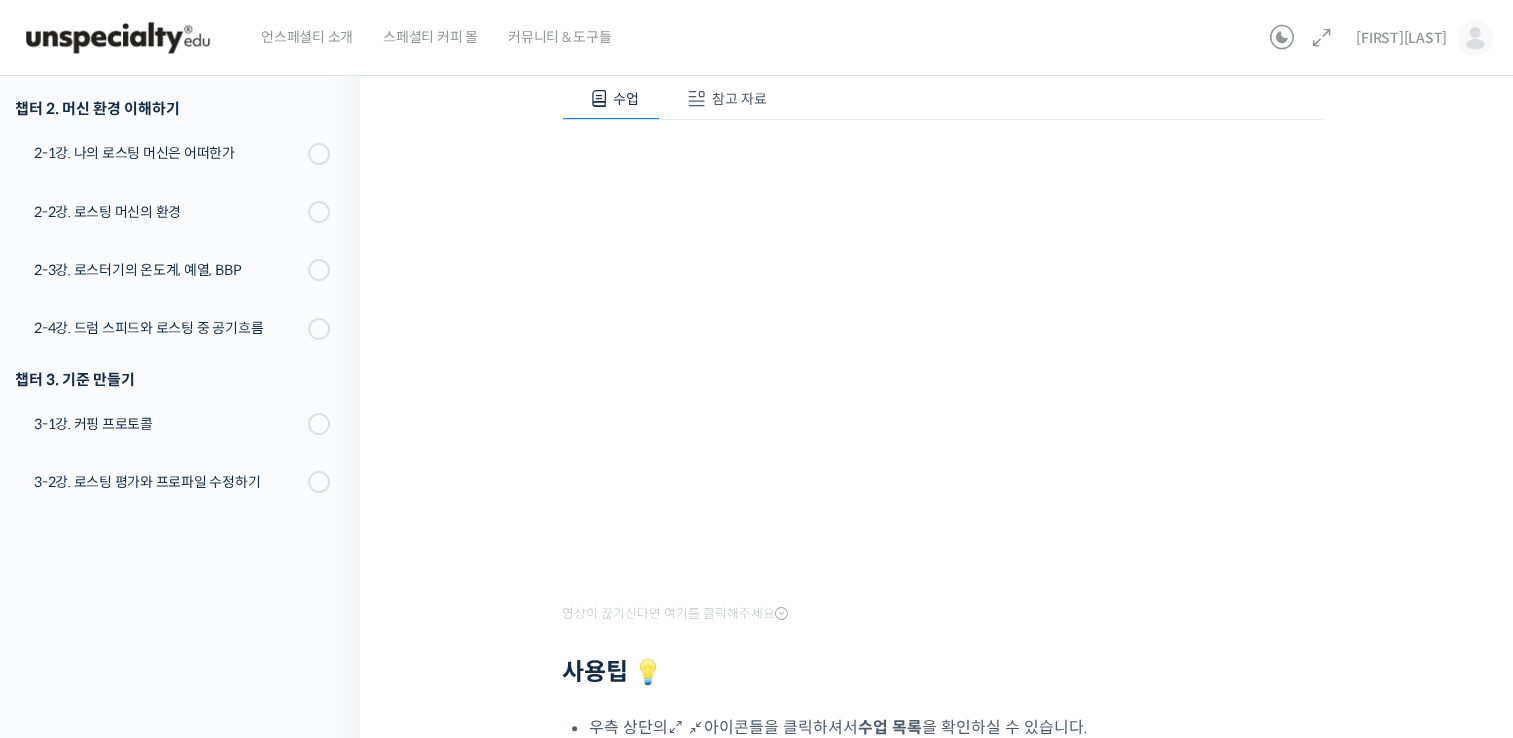 click on "BBSP로 완성하는 라이트 로스팅 재연성: 배치 사이즈가 달라져도 안정적인 말릭의 로스팅
1-2강. 목적에 따른 로스팅 스타일
진행 중
수업 2  / 27
진행 중
←  이전
1-2강. 목적에 따른 로스팅 스타일
수업
참고 자료
영상이 끊기신다면 여기를 클릭해주세요
사용팁 💡
우측 상단의     아이콘들을 클릭하셔서  수업 목록 우측 상단의" at bounding box center (941, 471) 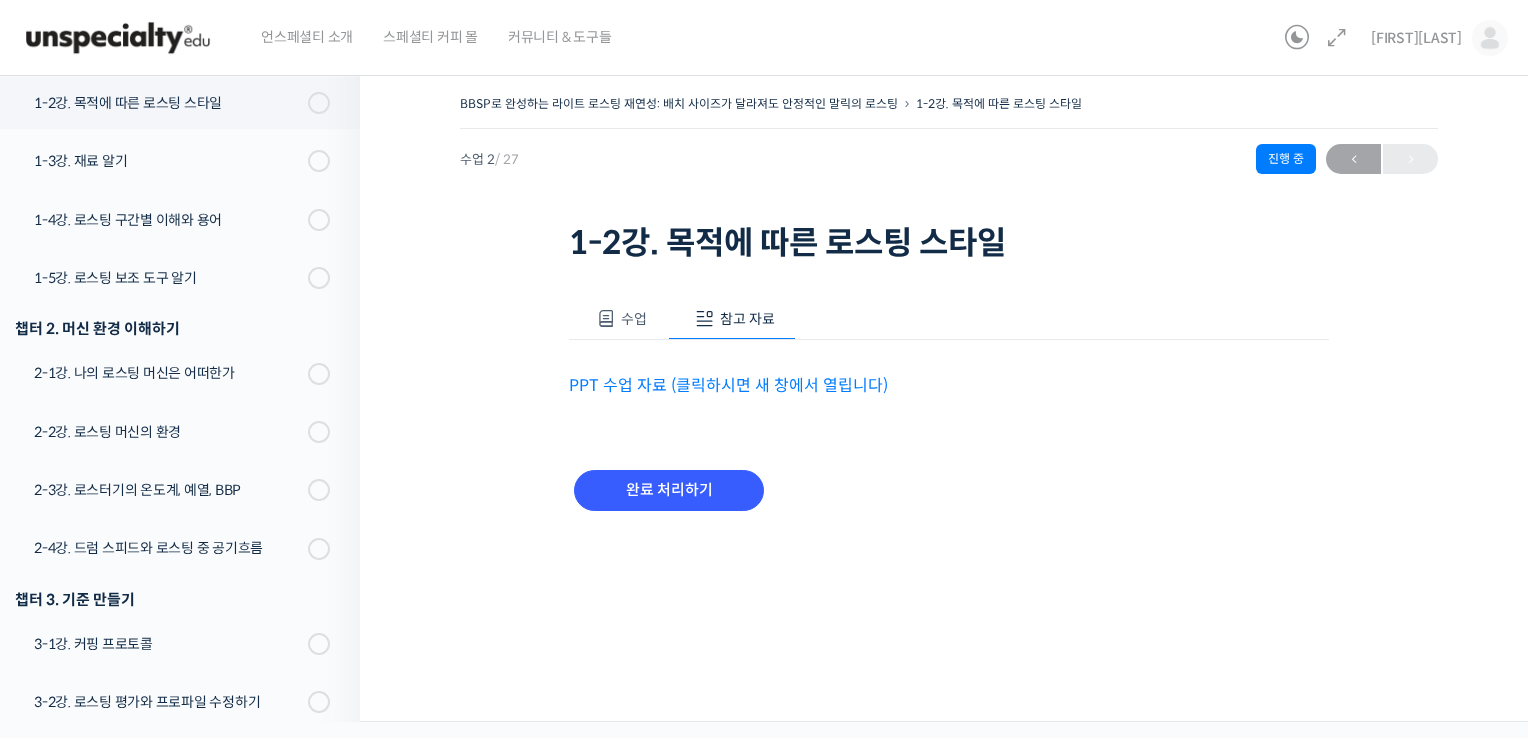 type 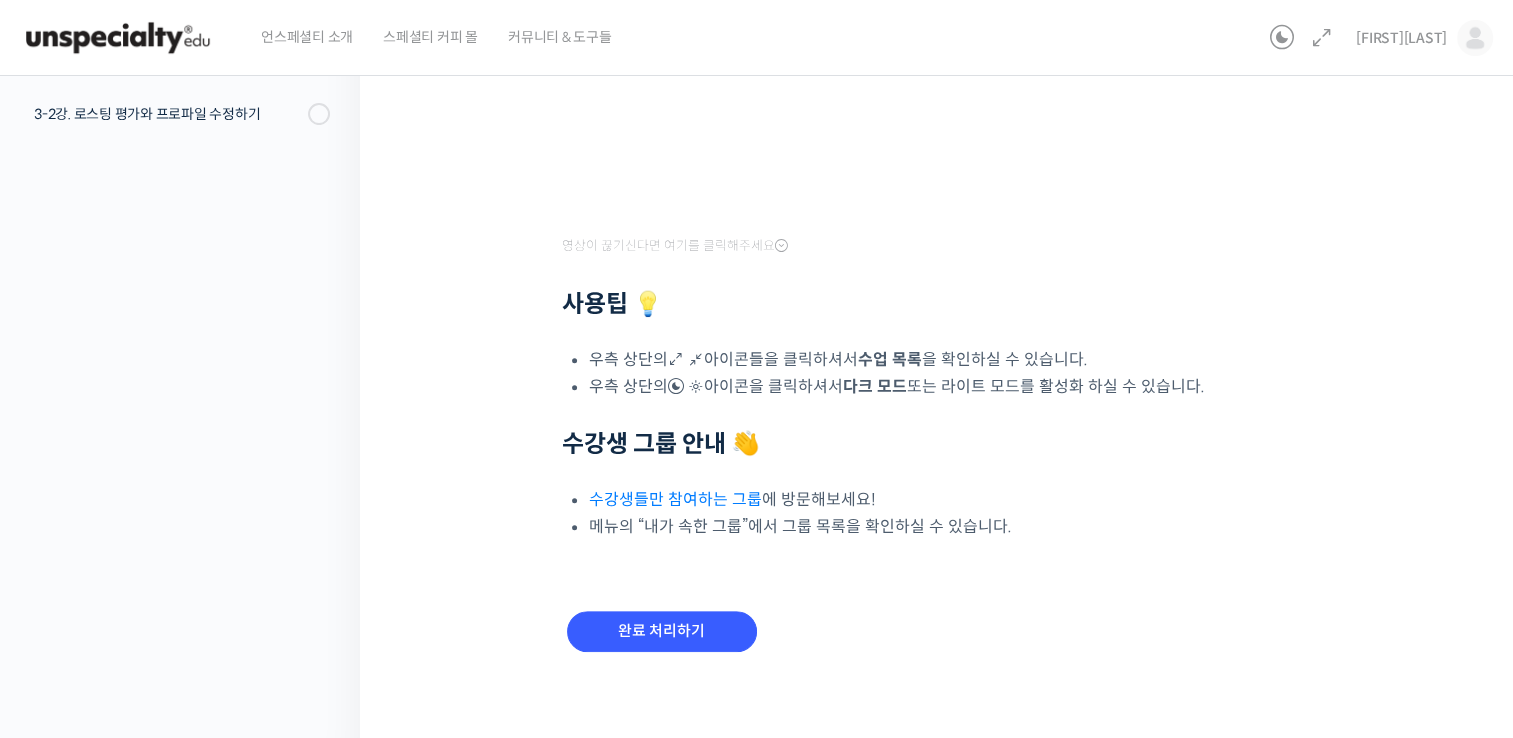 scroll, scrollTop: 592, scrollLeft: 0, axis: vertical 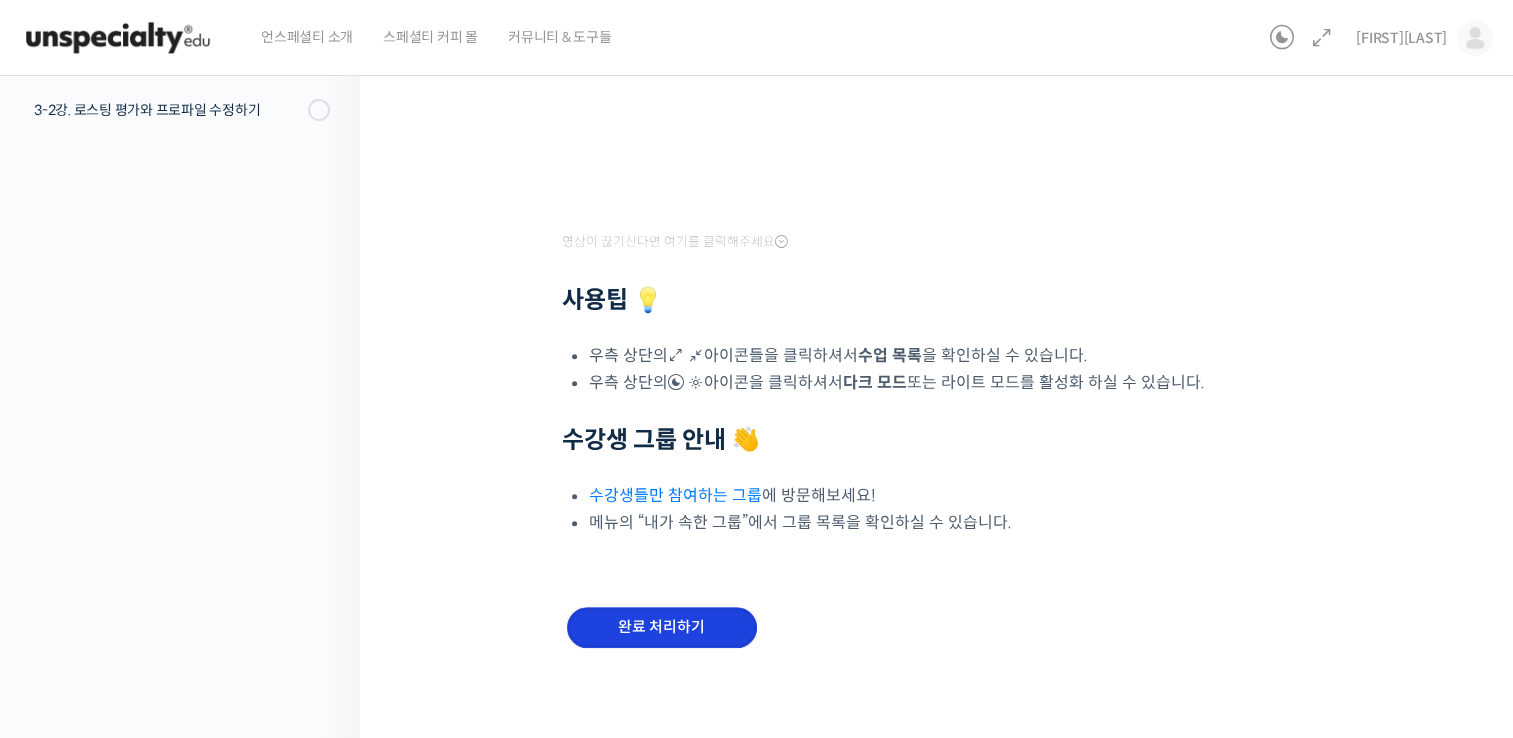 click on "완료 처리하기" at bounding box center (662, 627) 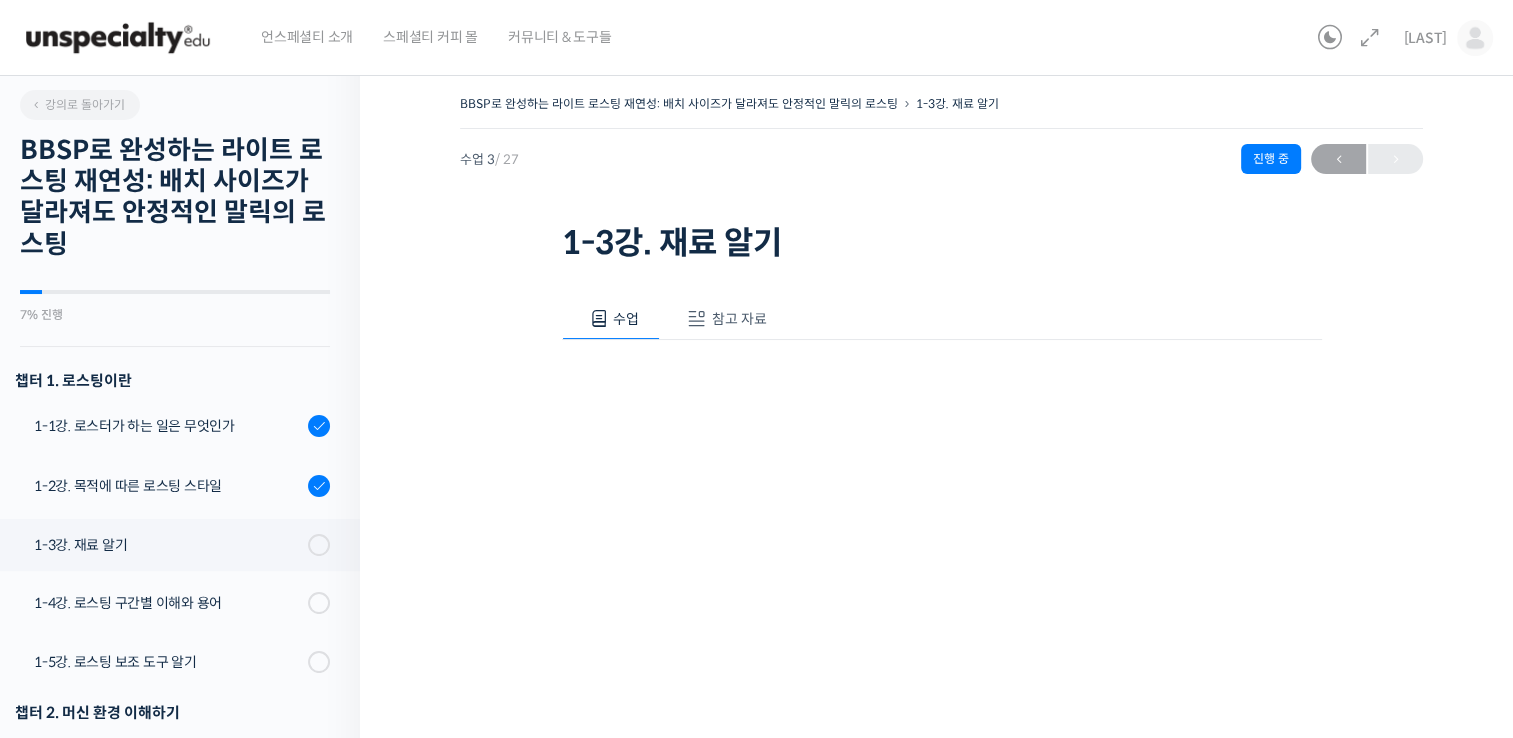 scroll, scrollTop: 0, scrollLeft: 0, axis: both 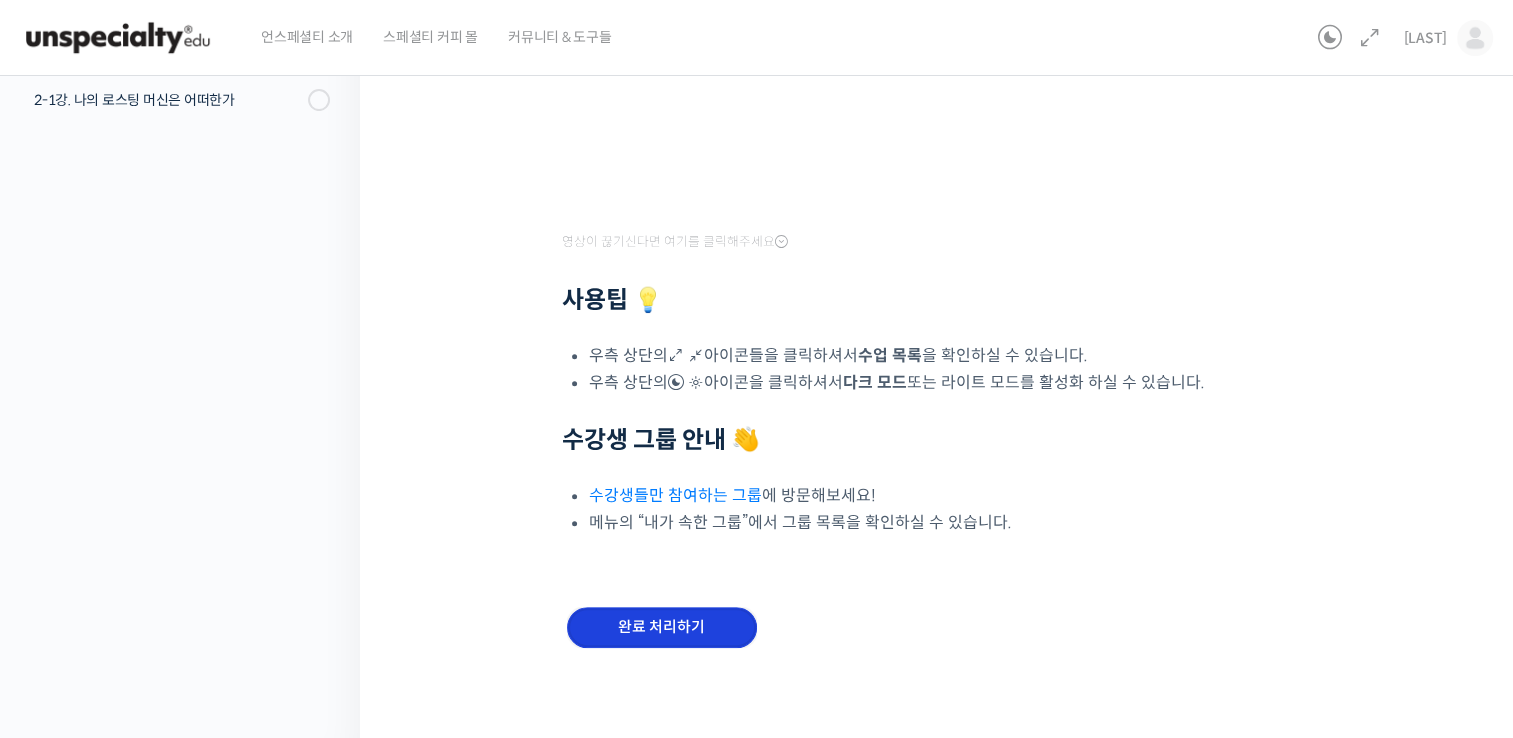 click on "완료 처리하기" at bounding box center [662, 627] 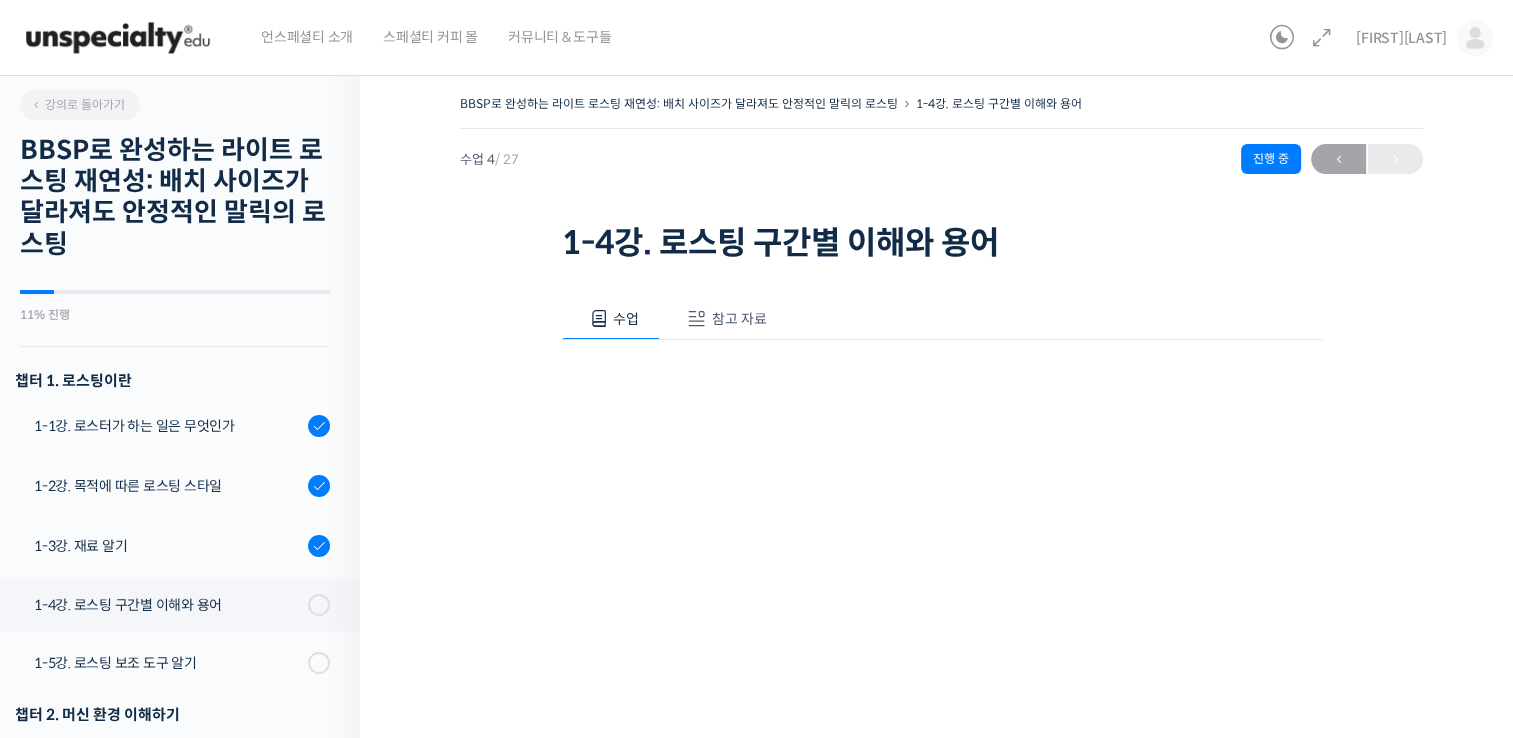 scroll, scrollTop: 0, scrollLeft: 0, axis: both 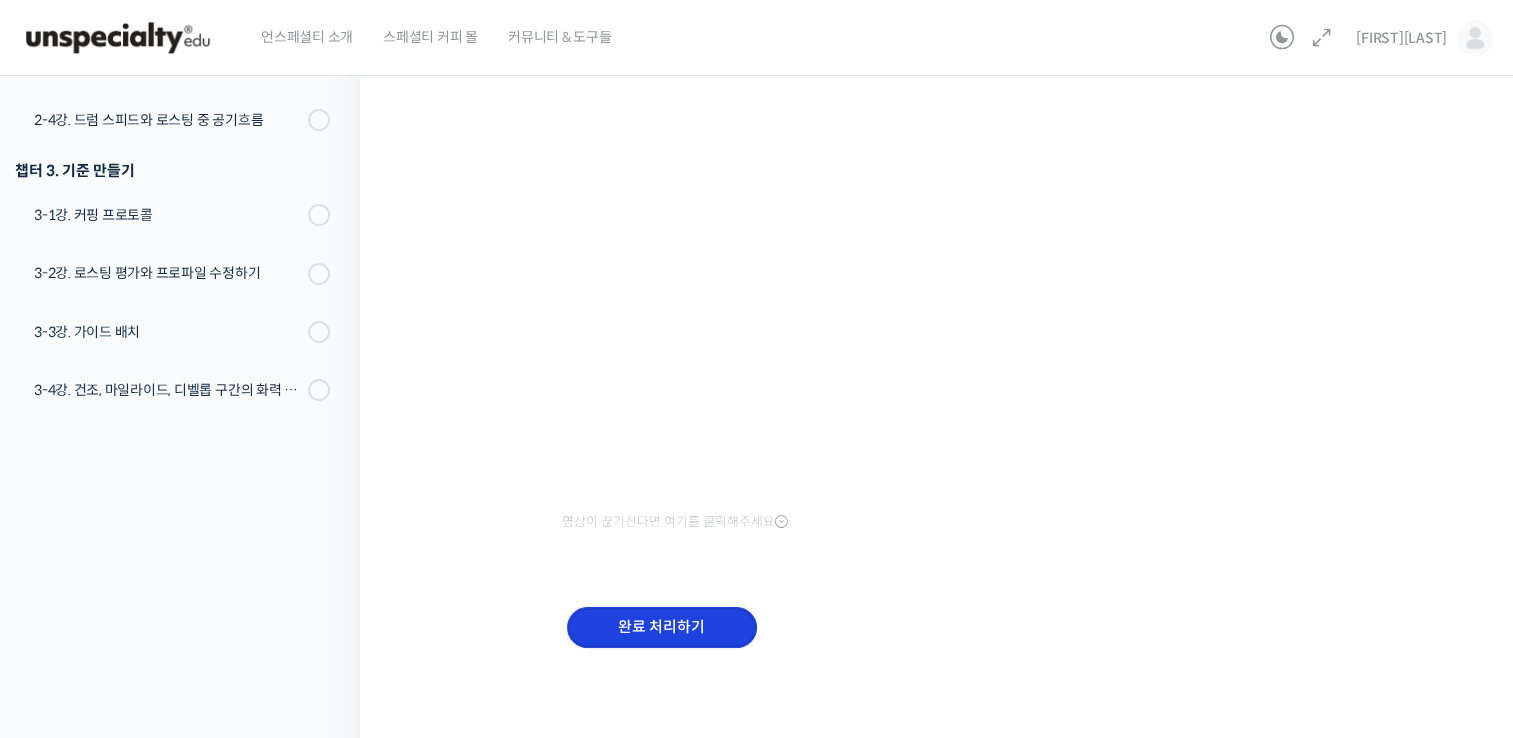 click on "완료 처리하기" at bounding box center (662, 627) 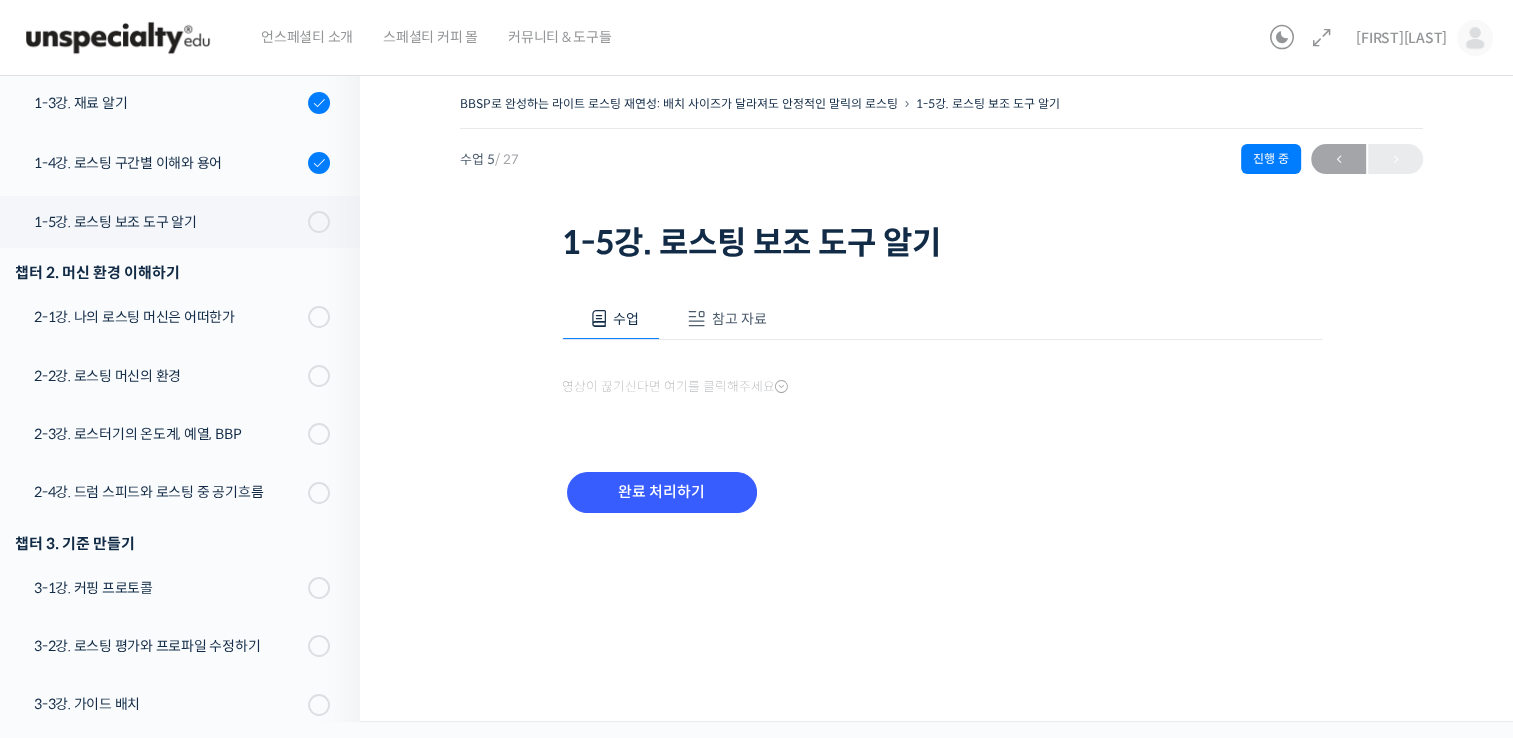 scroll, scrollTop: 0, scrollLeft: 0, axis: both 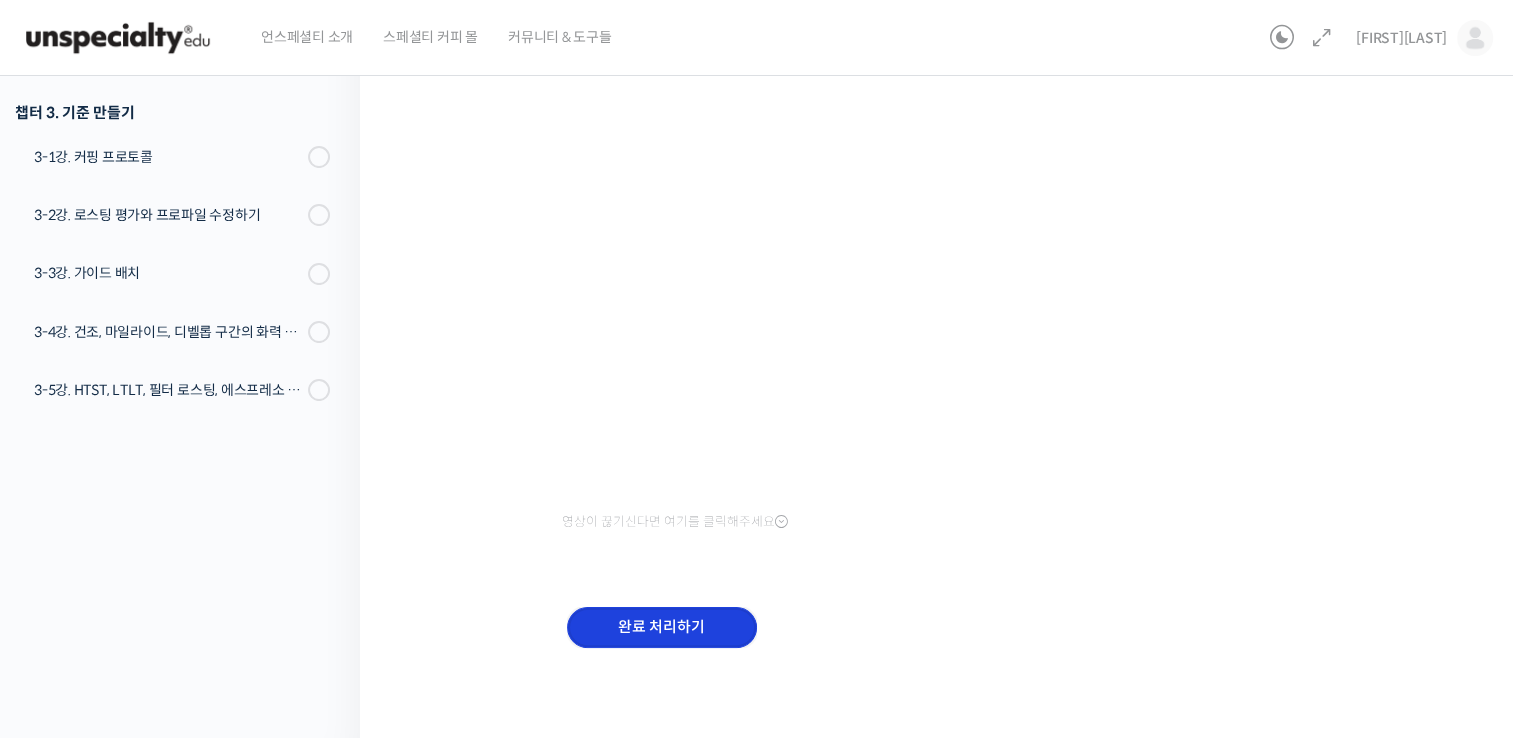 click on "완료 처리하기" at bounding box center (662, 627) 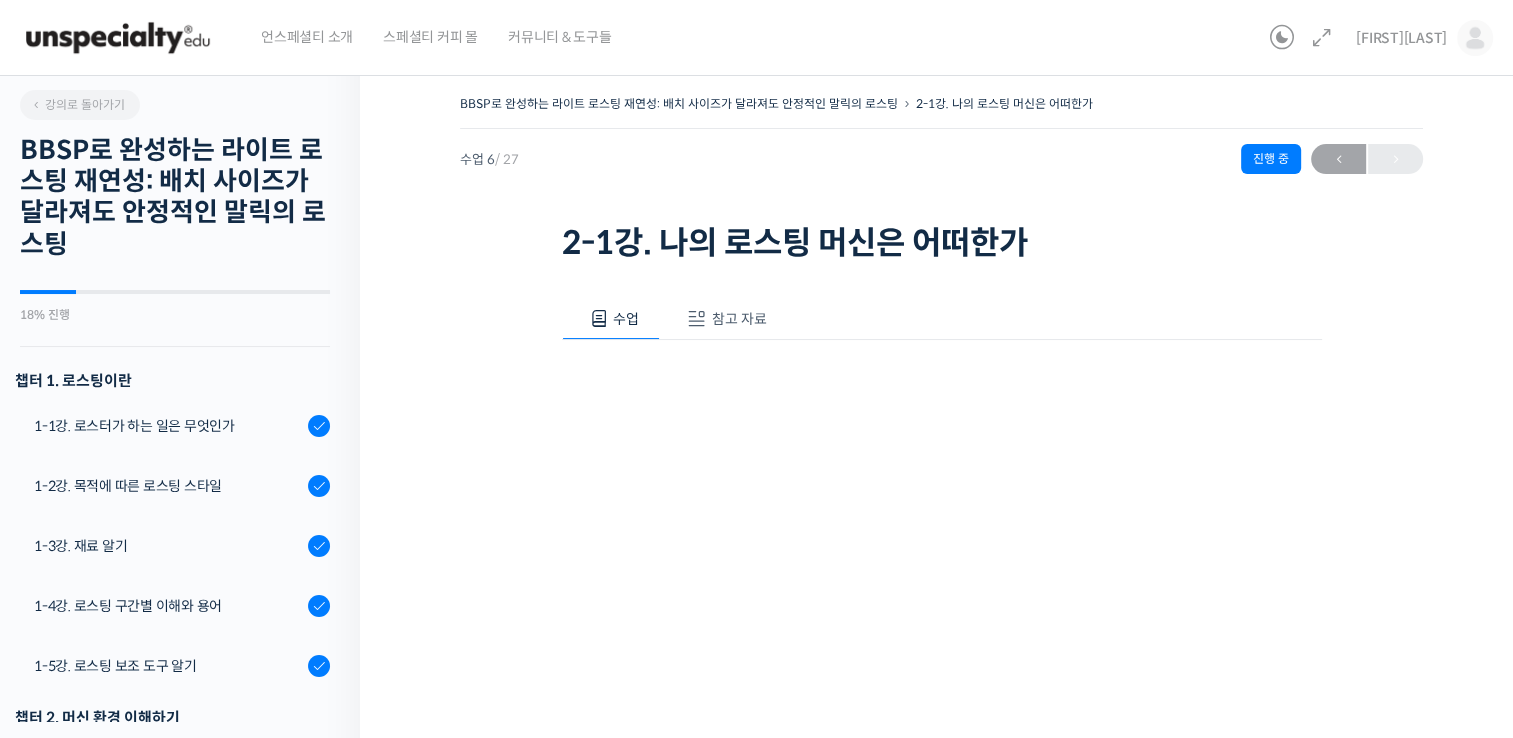 scroll, scrollTop: 0, scrollLeft: 0, axis: both 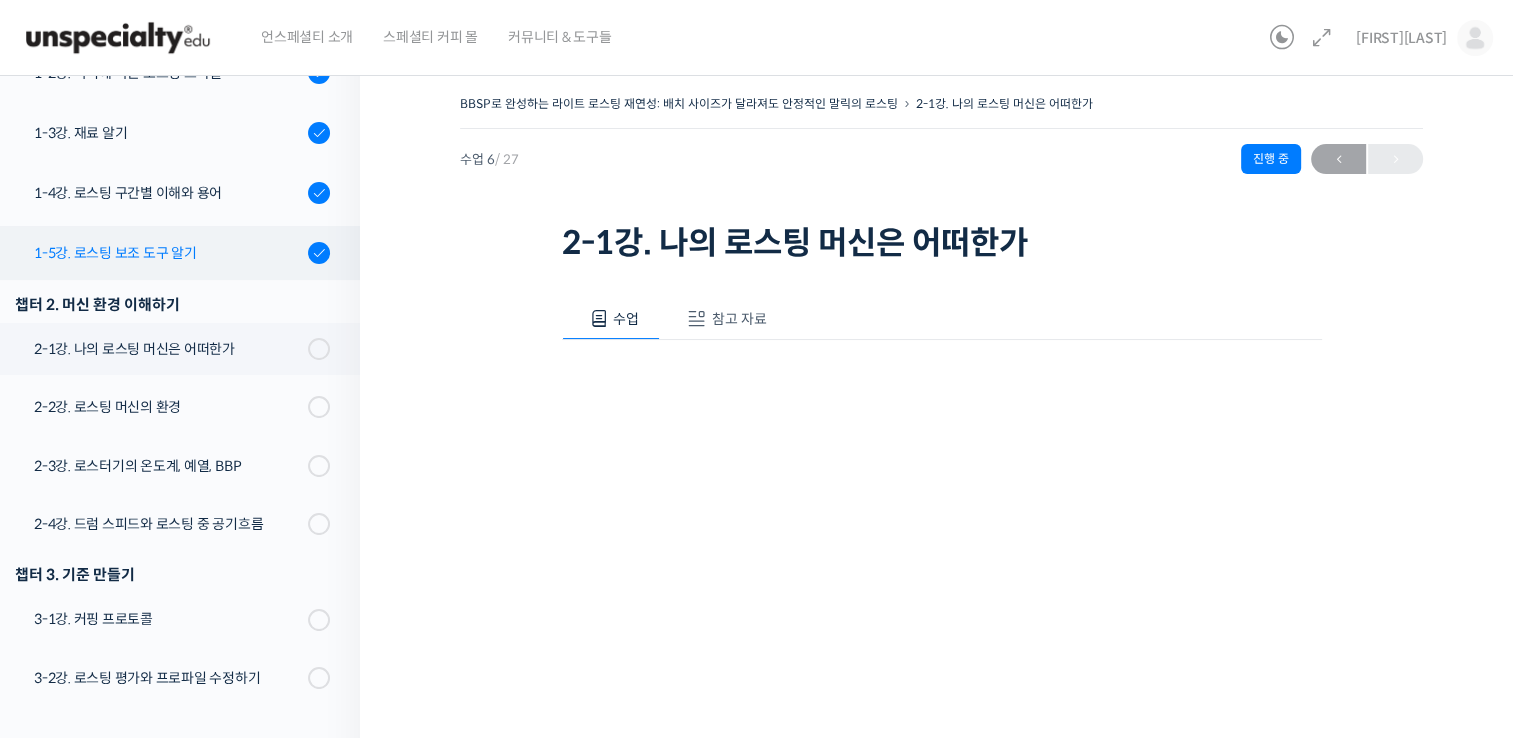 click on "1-5강. 로스팅 보조 도구 알기" at bounding box center [168, 253] 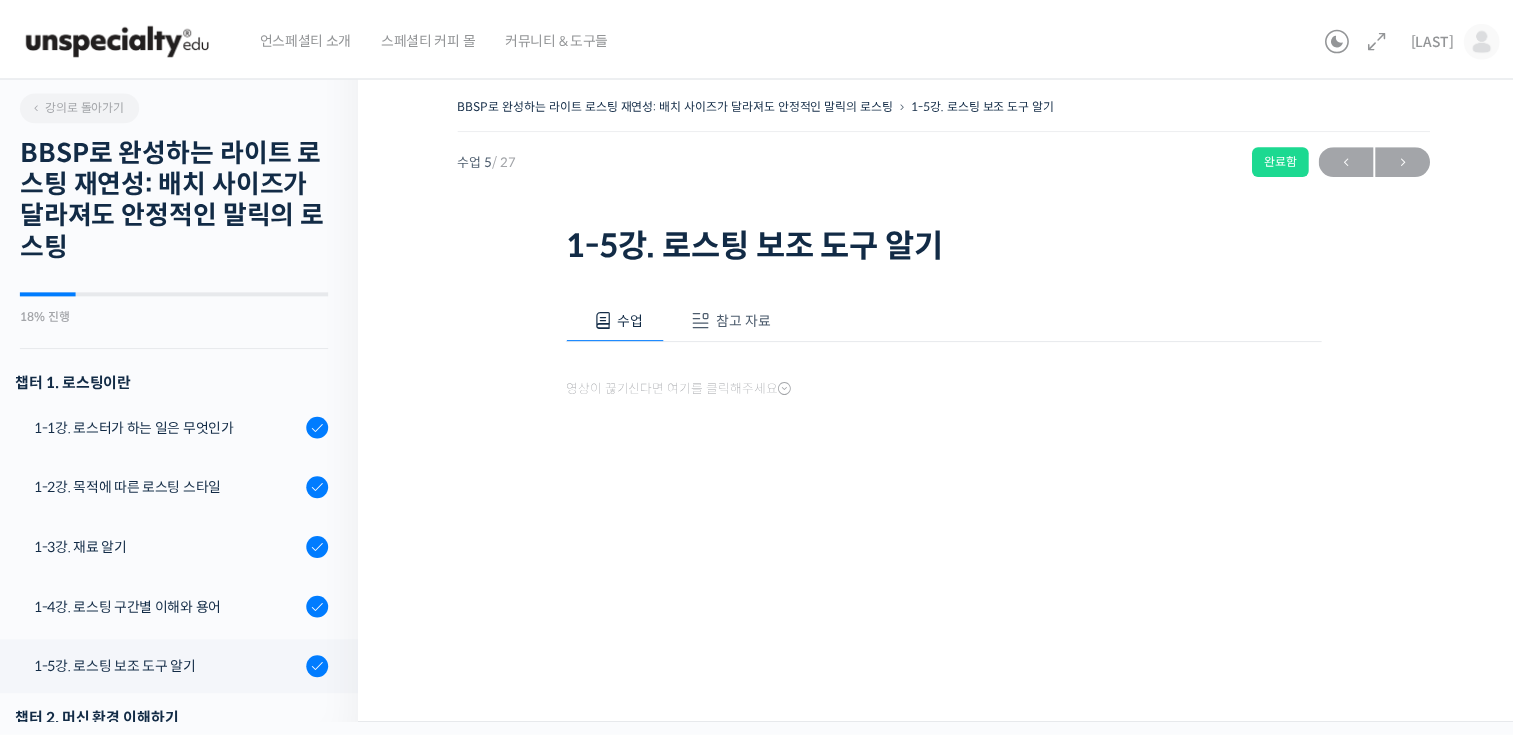 scroll, scrollTop: 0, scrollLeft: 0, axis: both 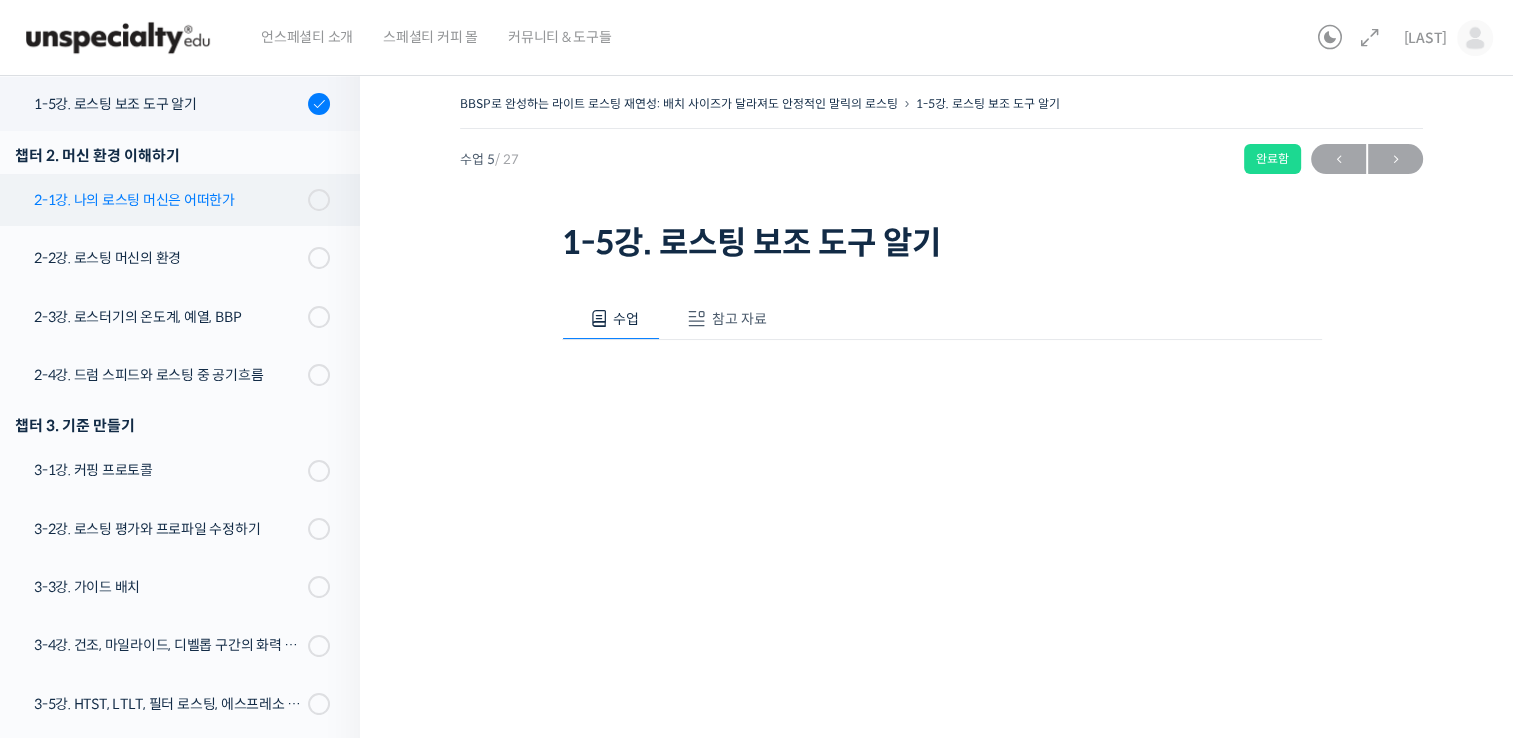 click on "2-1강. 나의 로스팅 머신은 어떠한가" at bounding box center (168, 200) 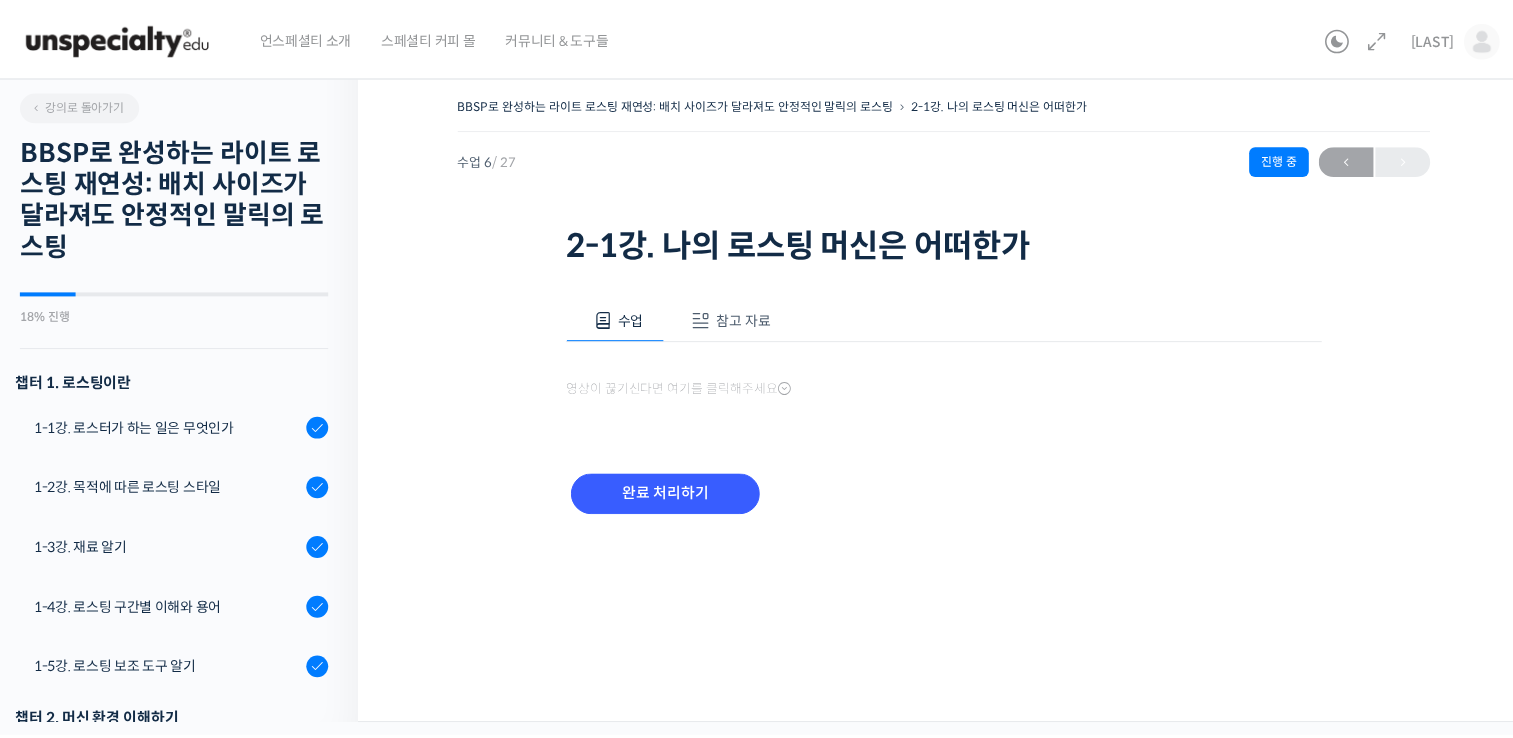 scroll, scrollTop: 0, scrollLeft: 0, axis: both 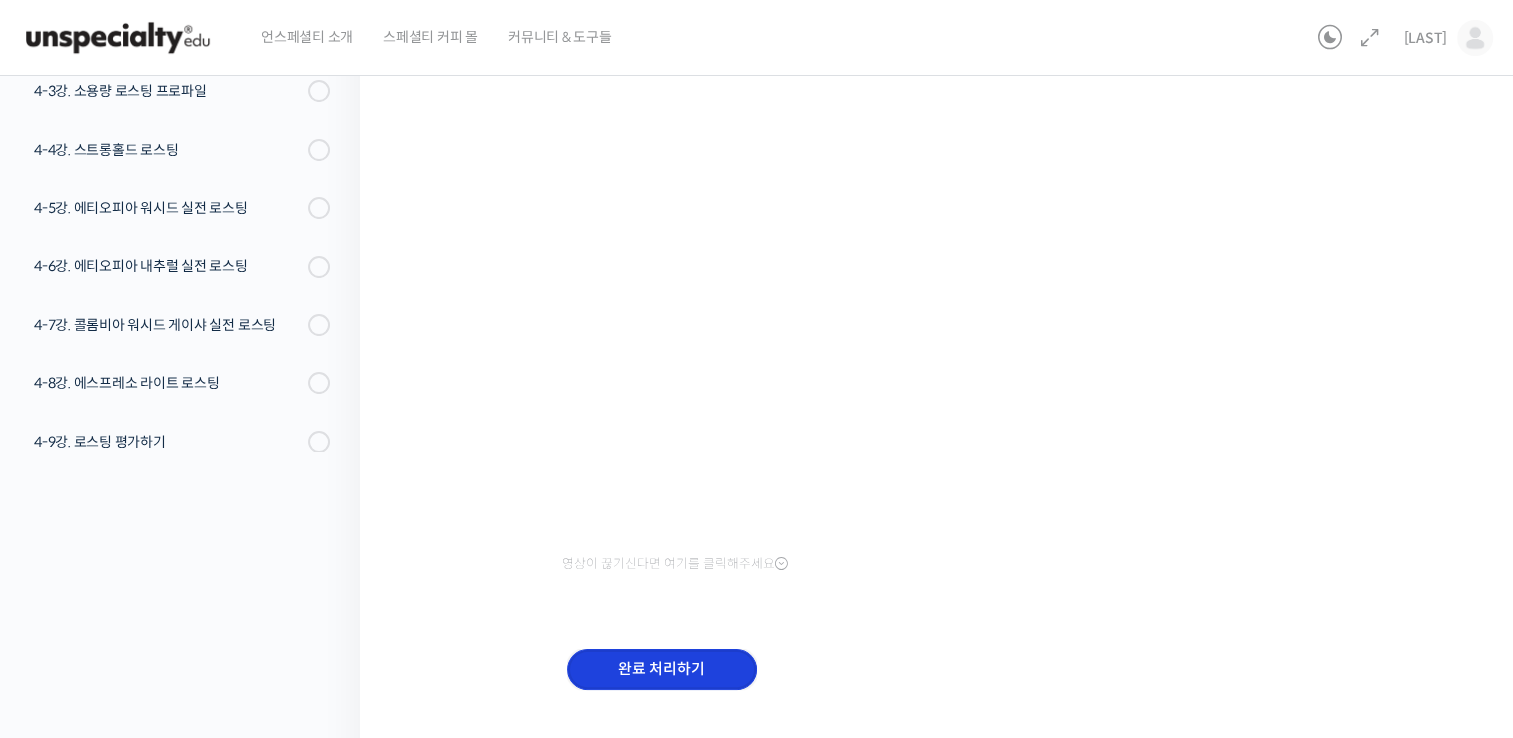 click on "완료 처리하기" at bounding box center (662, 669) 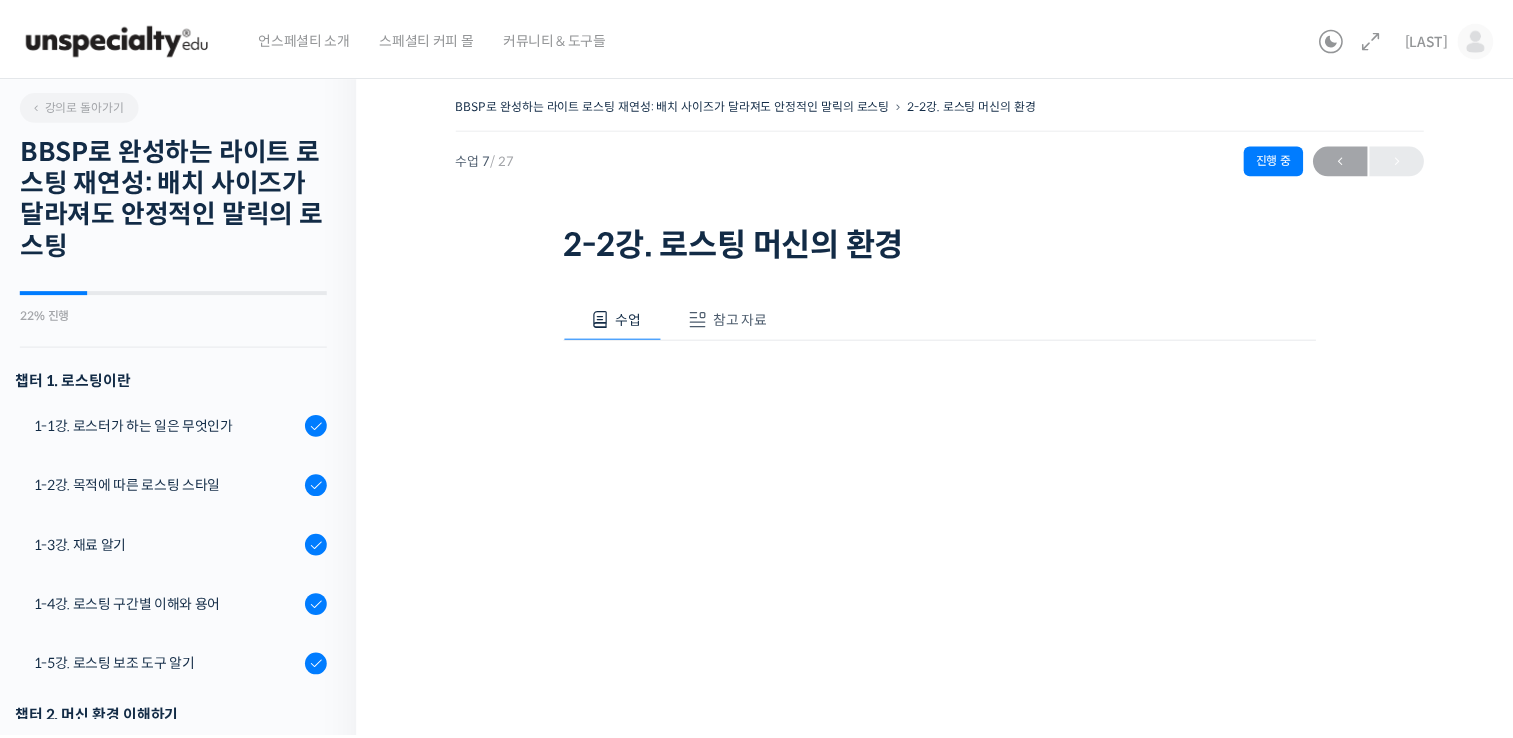 scroll, scrollTop: 0, scrollLeft: 0, axis: both 